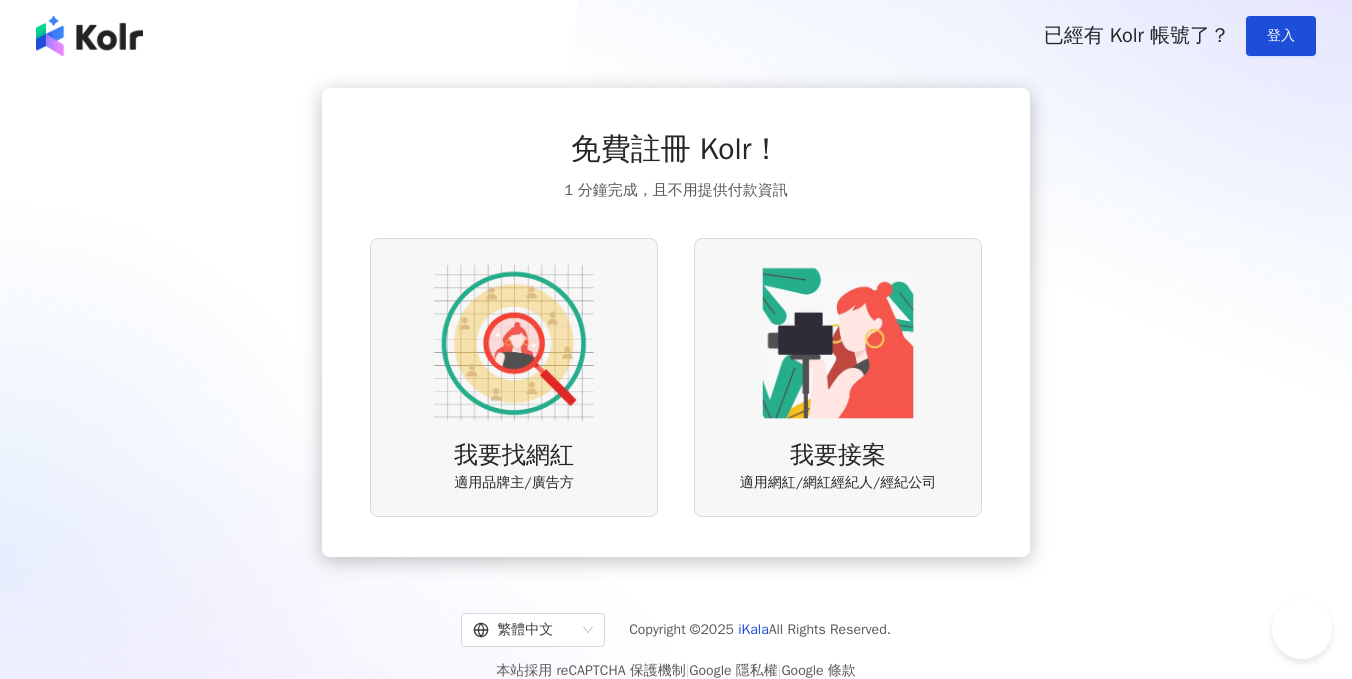 scroll, scrollTop: 91, scrollLeft: 0, axis: vertical 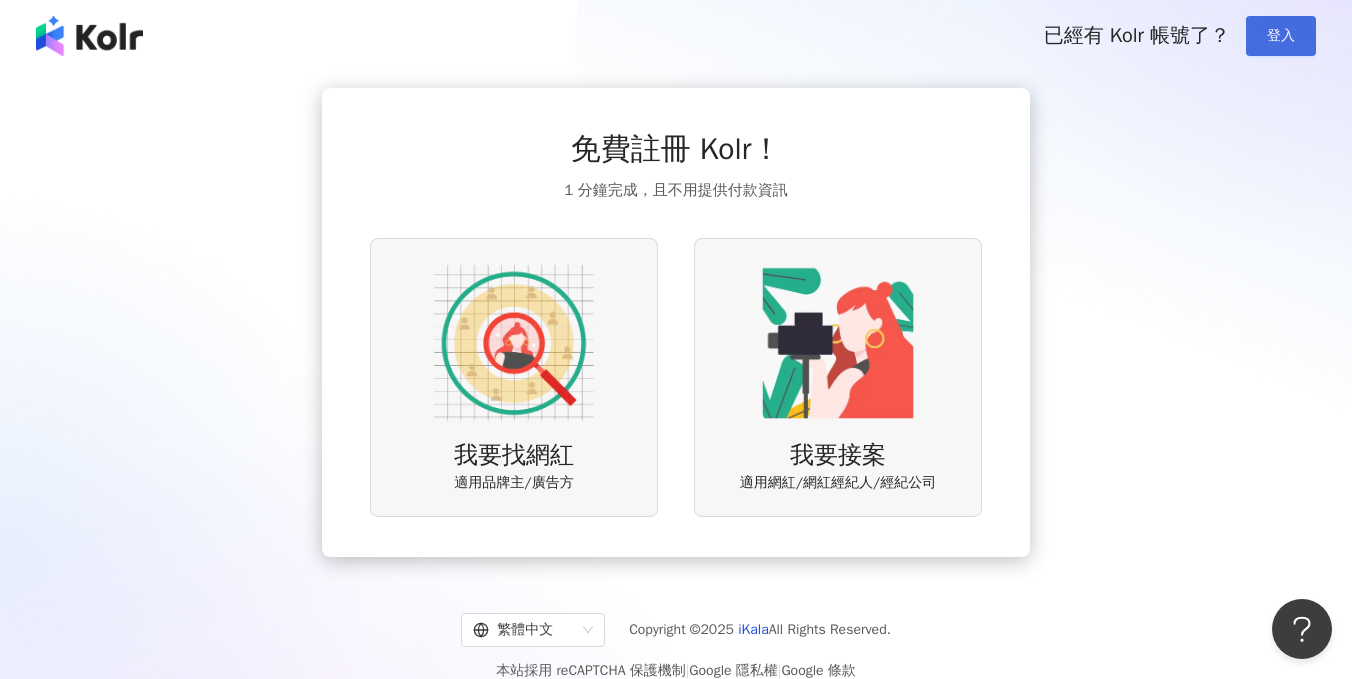 click on "登入" at bounding box center (1281, 36) 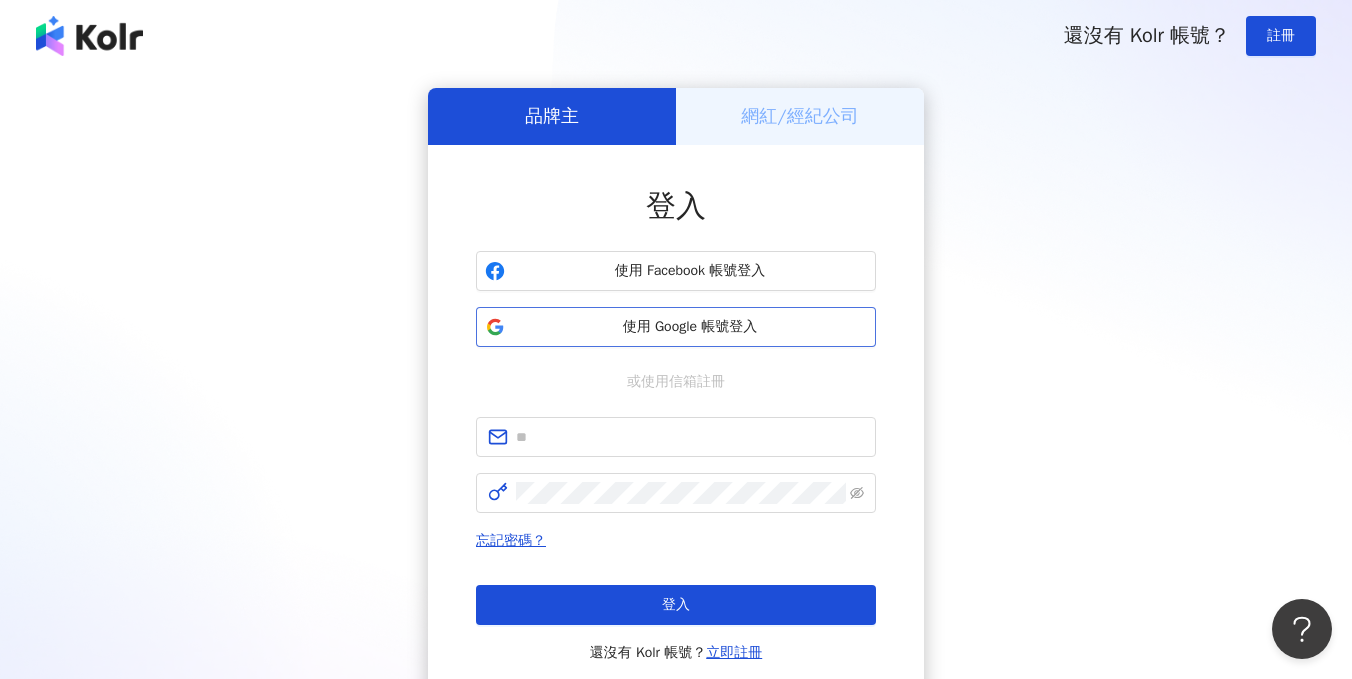 click on "使用 Google 帳號登入" at bounding box center (690, 327) 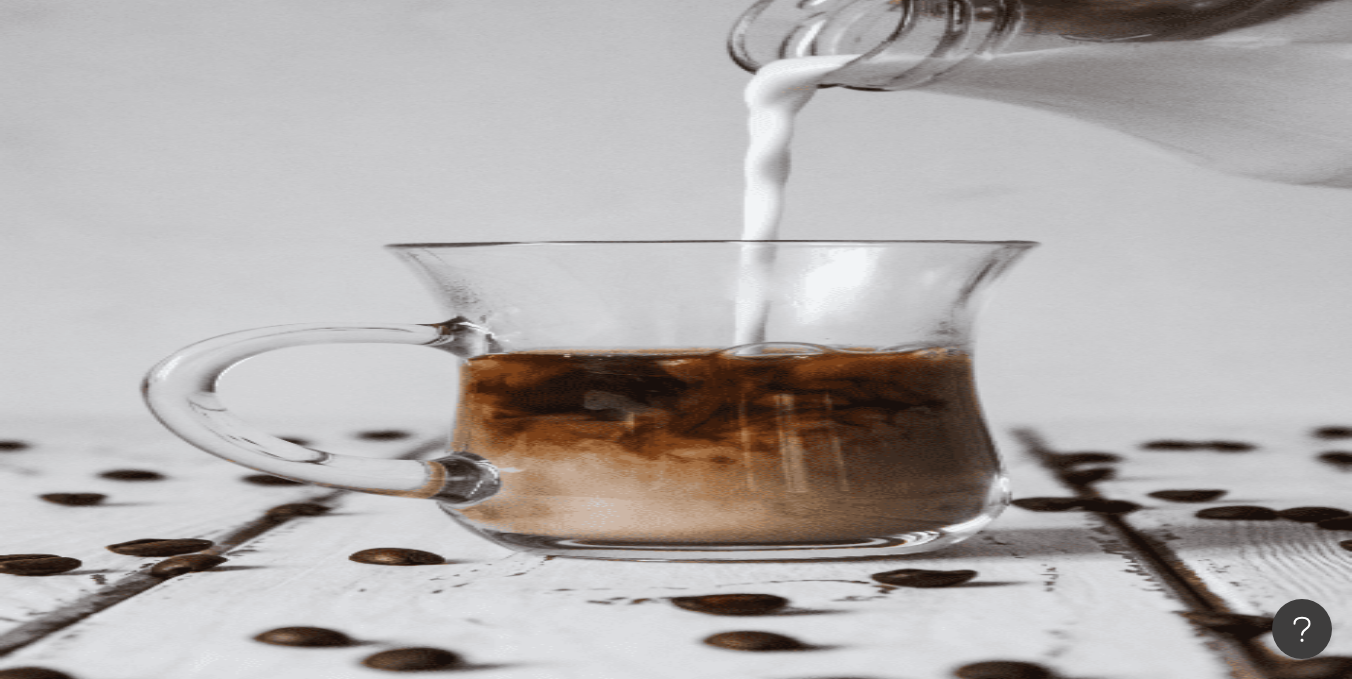 scroll, scrollTop: 0, scrollLeft: 0, axis: both 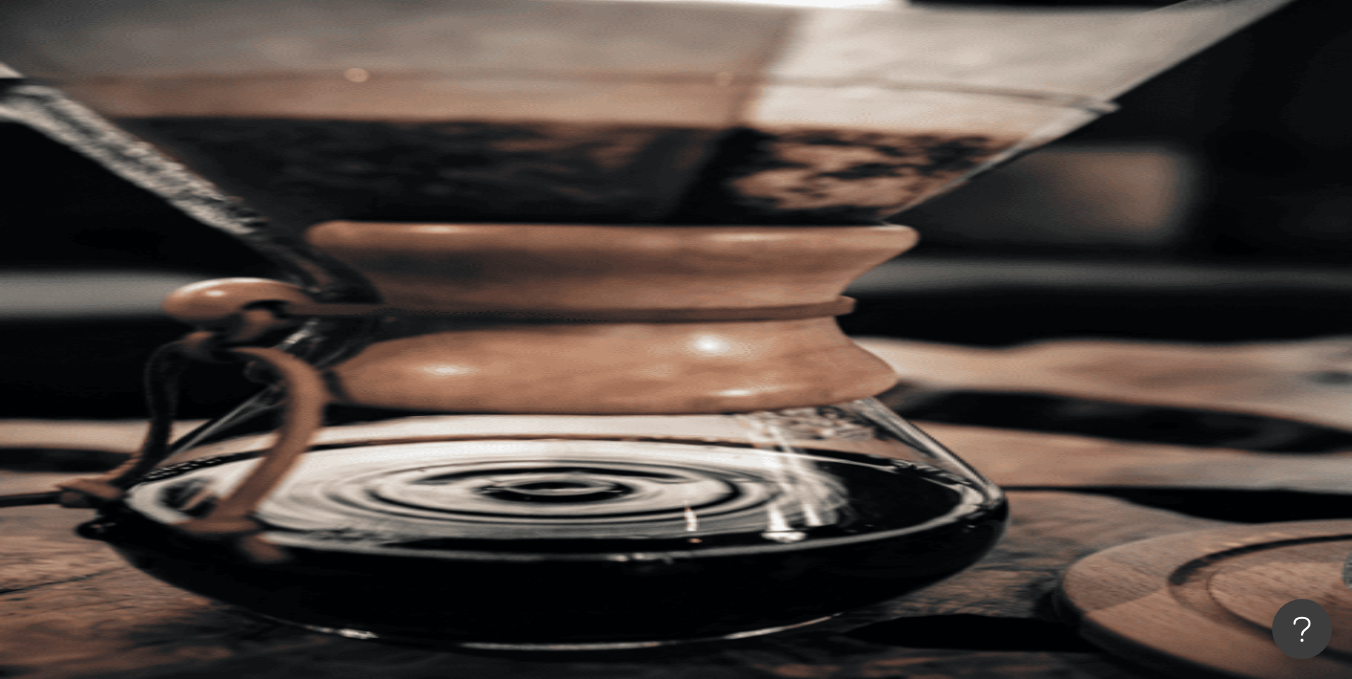click on "升級解鎖" at bounding box center [307, 654] 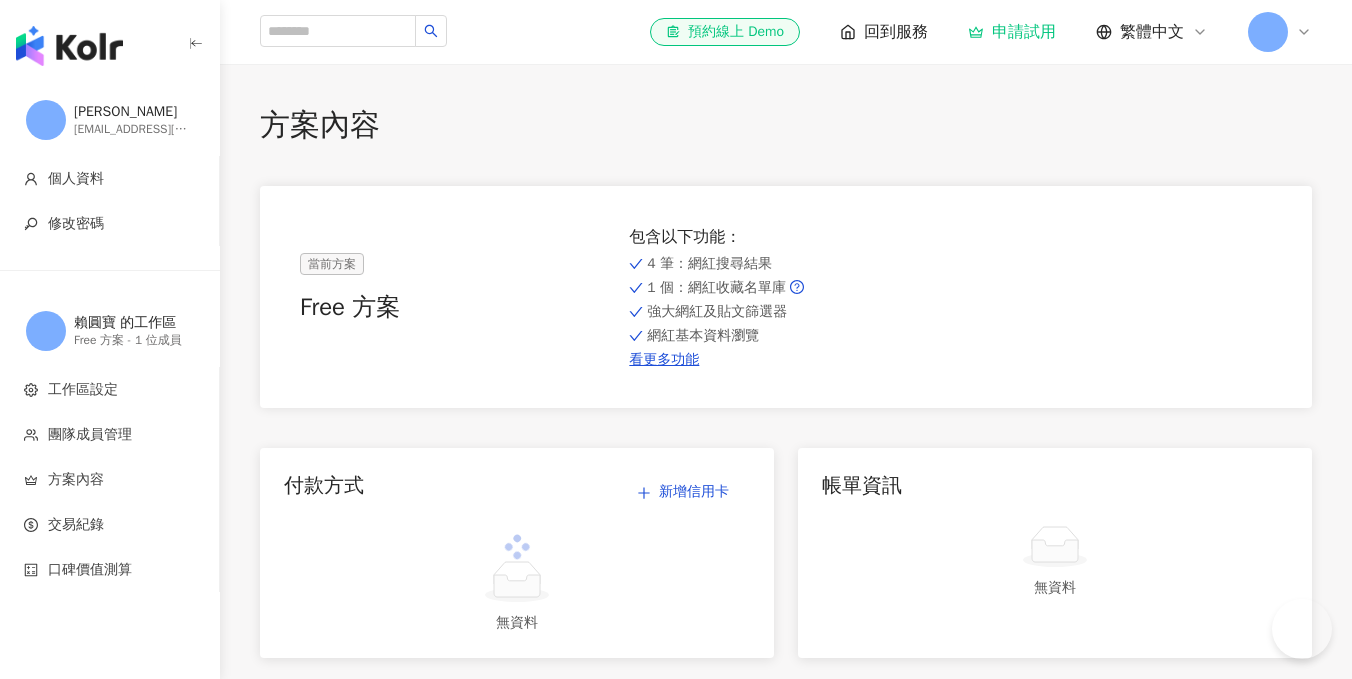 scroll, scrollTop: 0, scrollLeft: 0, axis: both 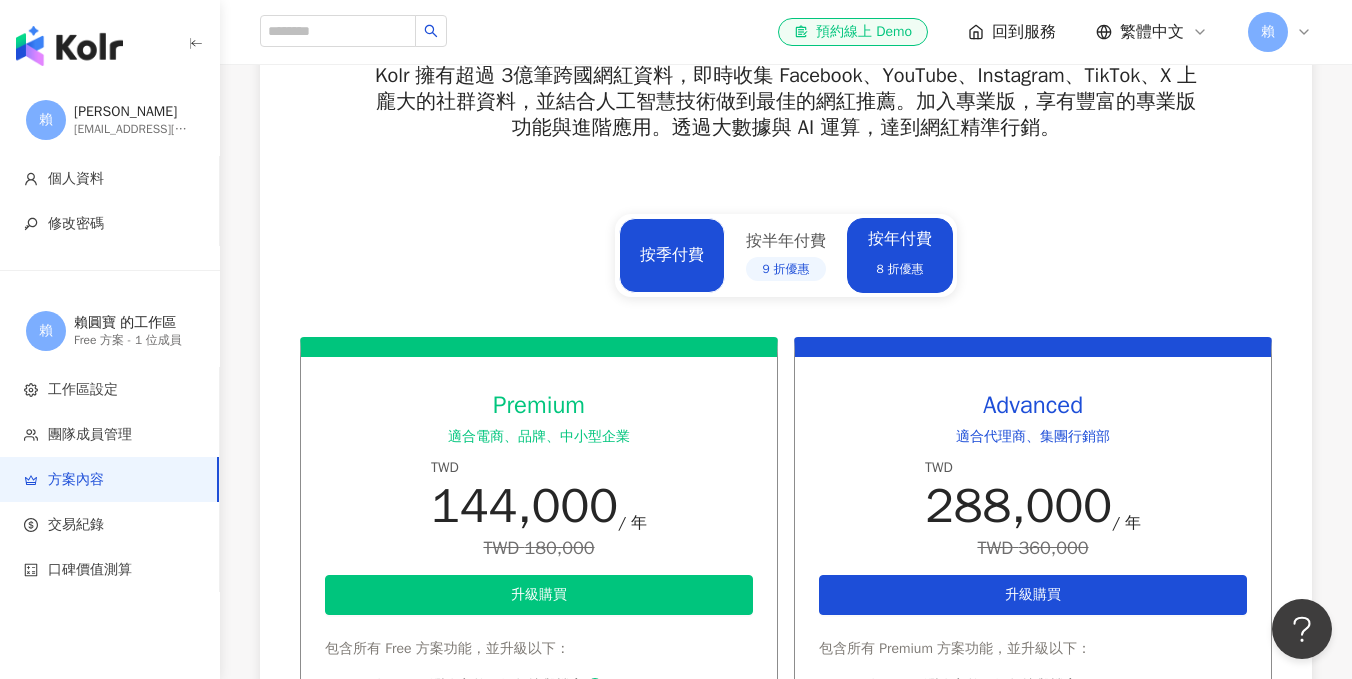 click on "按季付費" at bounding box center (672, 255) 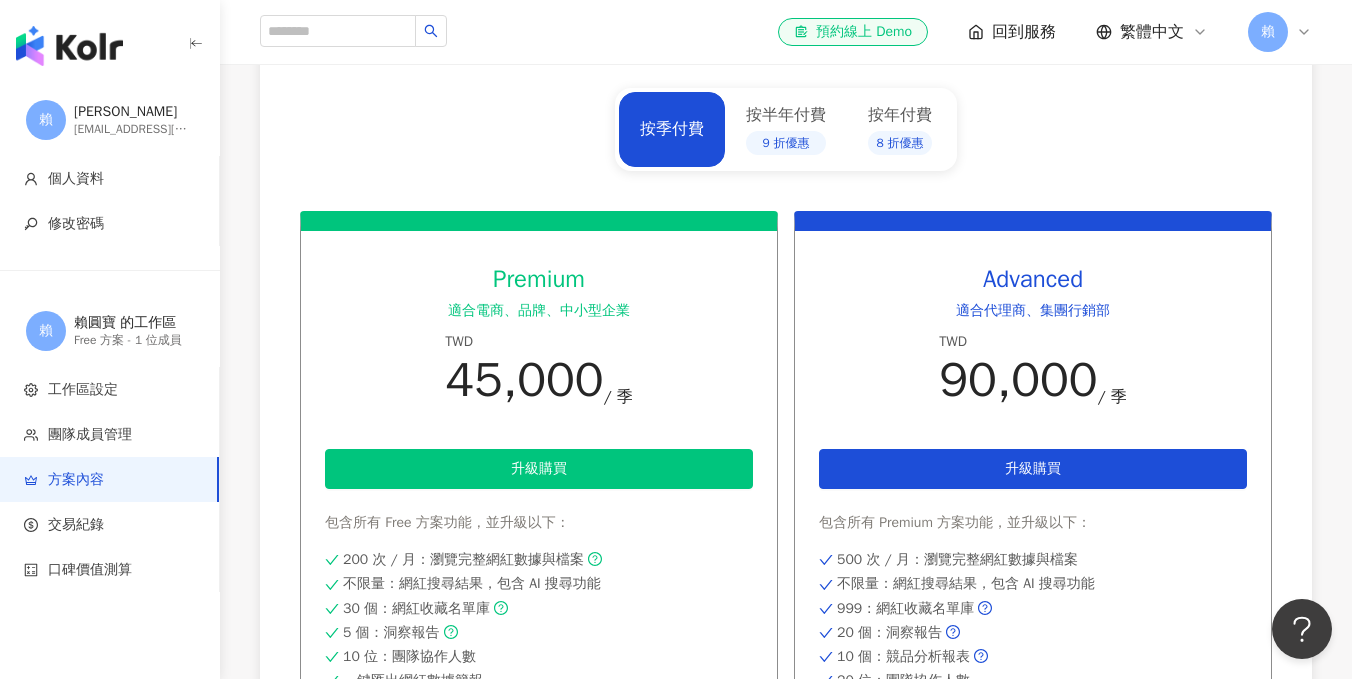 scroll, scrollTop: 616, scrollLeft: 0, axis: vertical 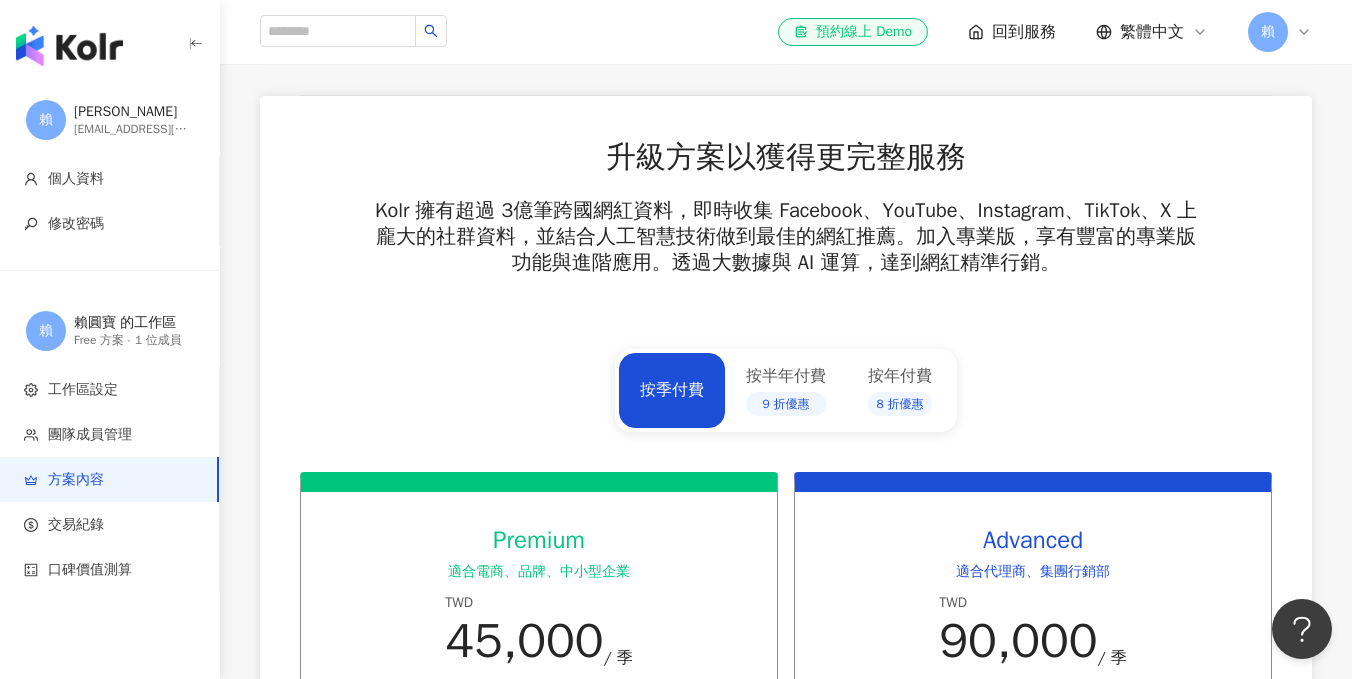 click 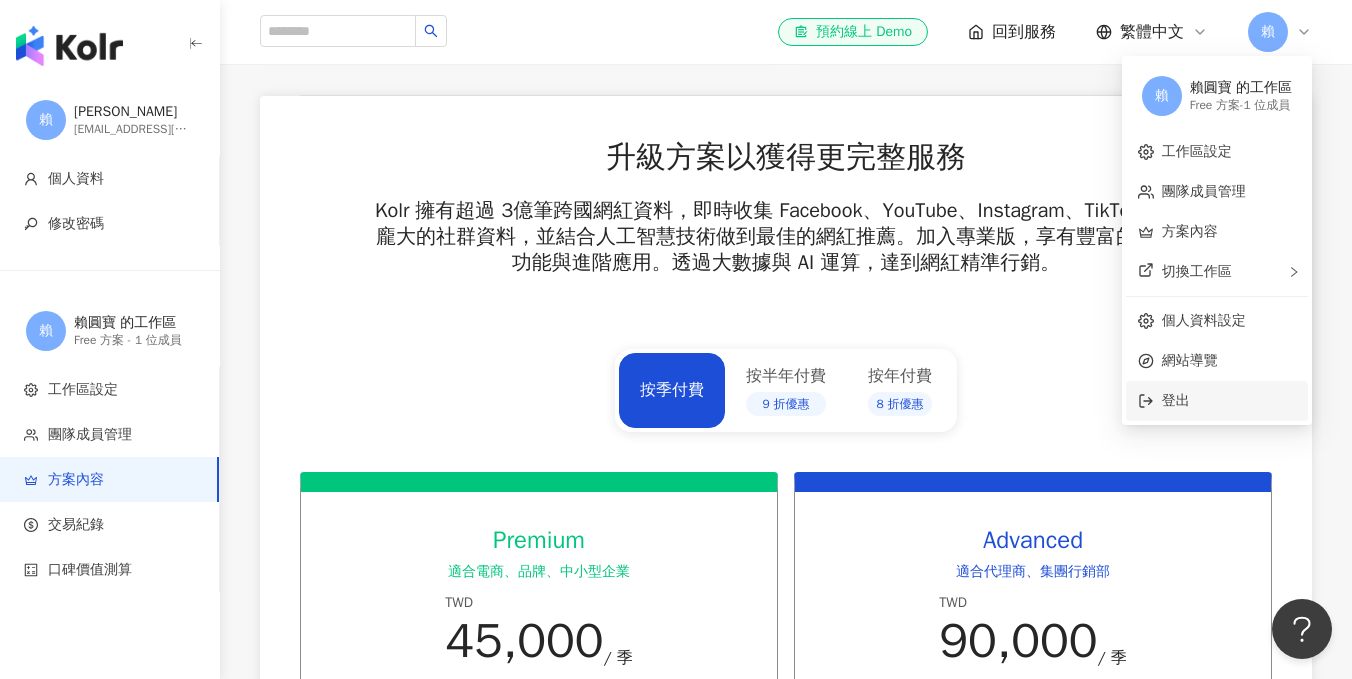 click on "登出" at bounding box center [1229, 401] 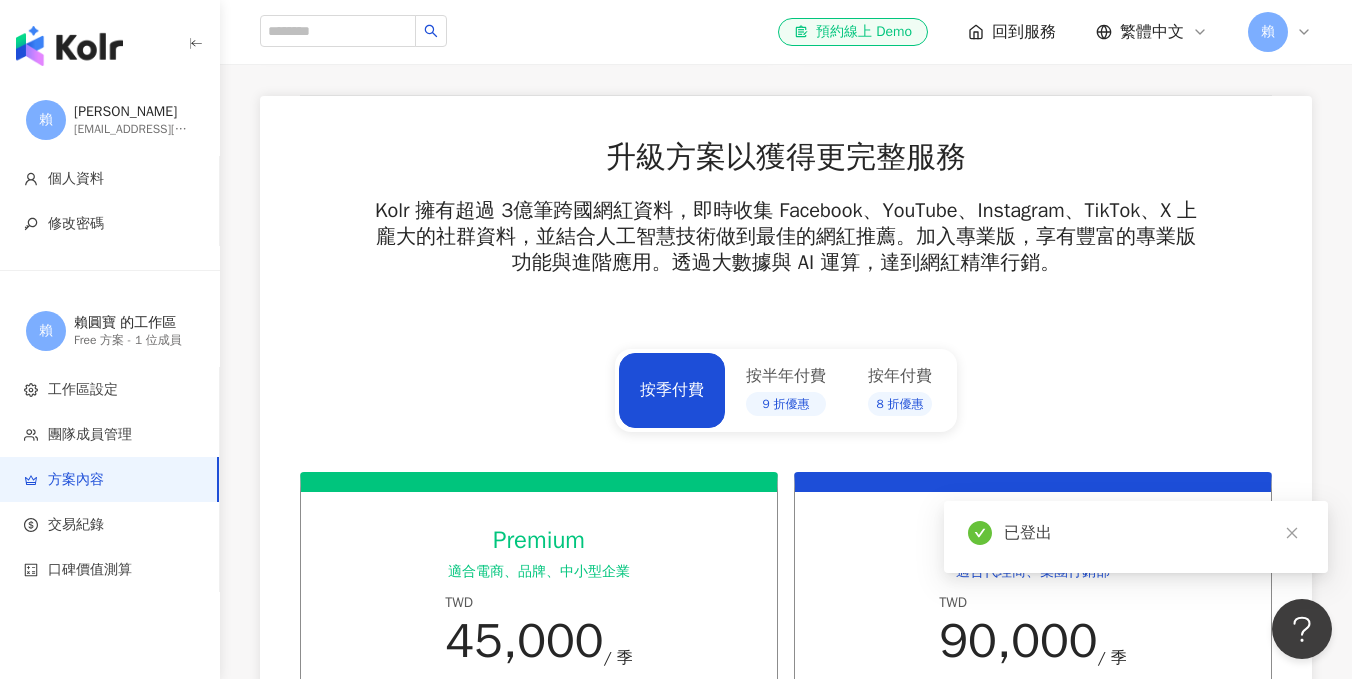 scroll, scrollTop: 0, scrollLeft: 0, axis: both 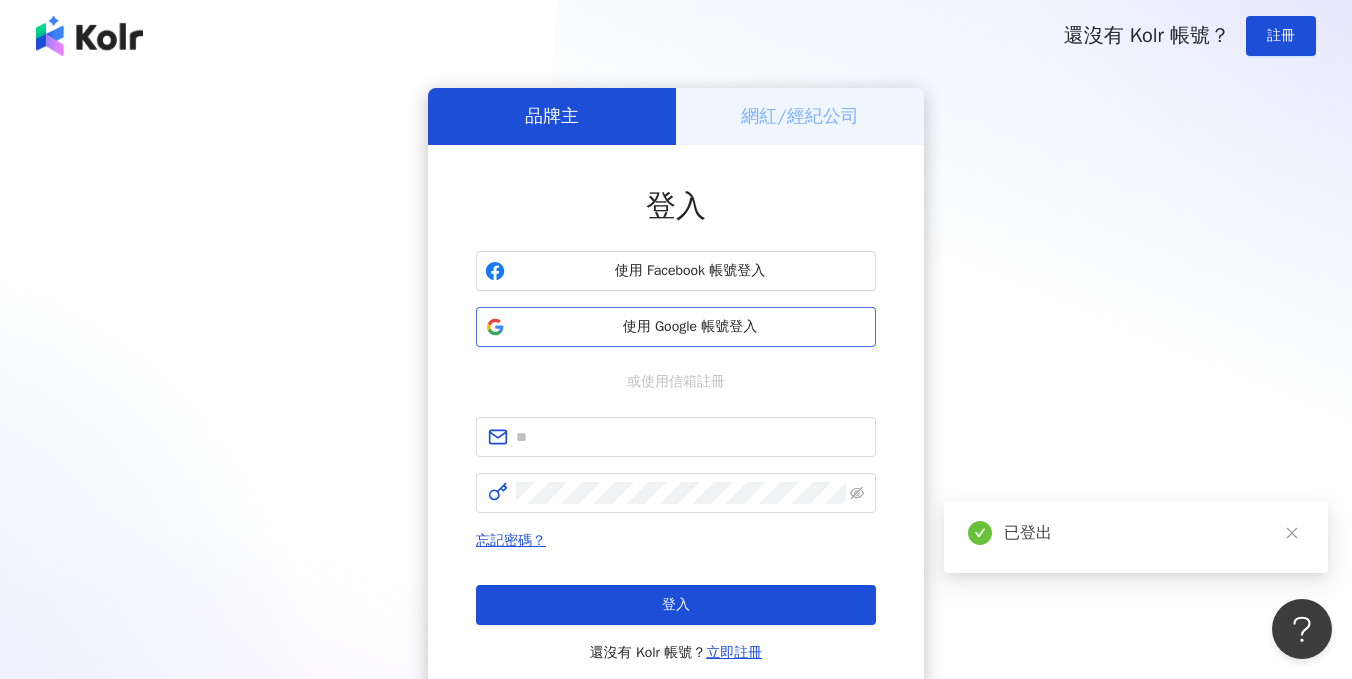 click on "使用 Google 帳號登入" at bounding box center [690, 327] 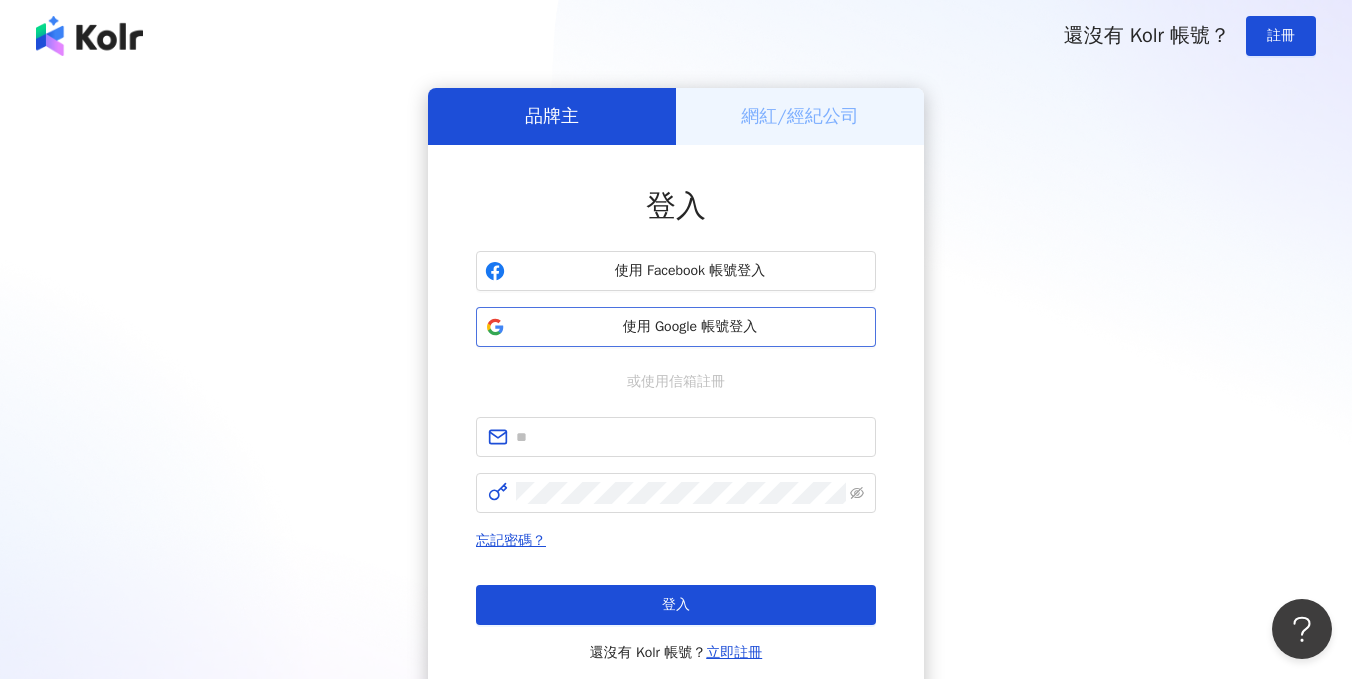 click on "使用 Google 帳號登入" at bounding box center (690, 327) 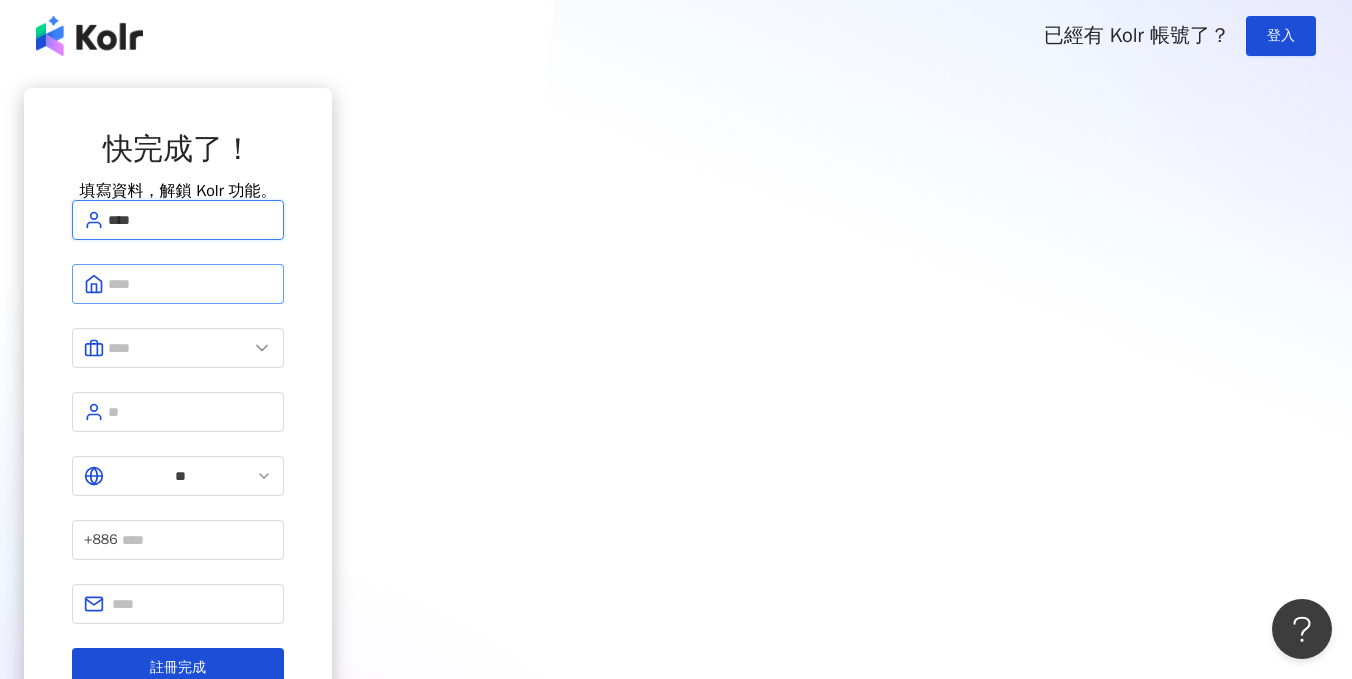 type on "****" 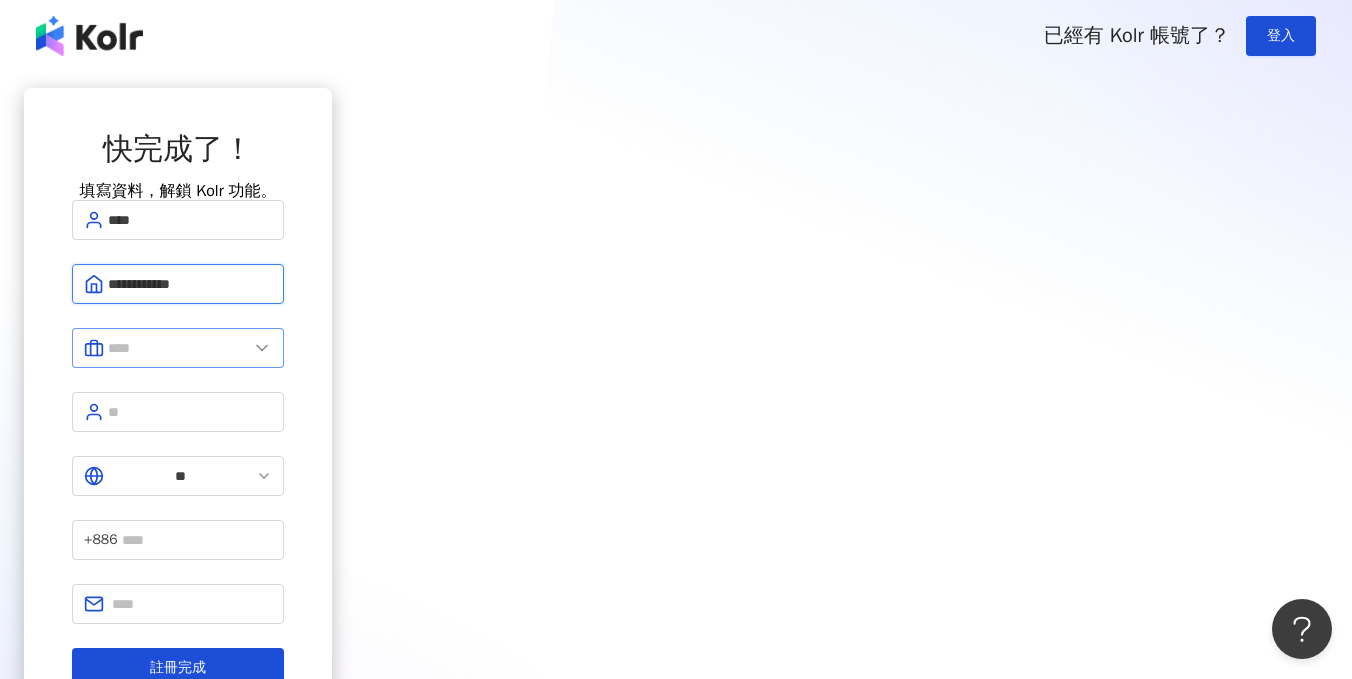 type on "**********" 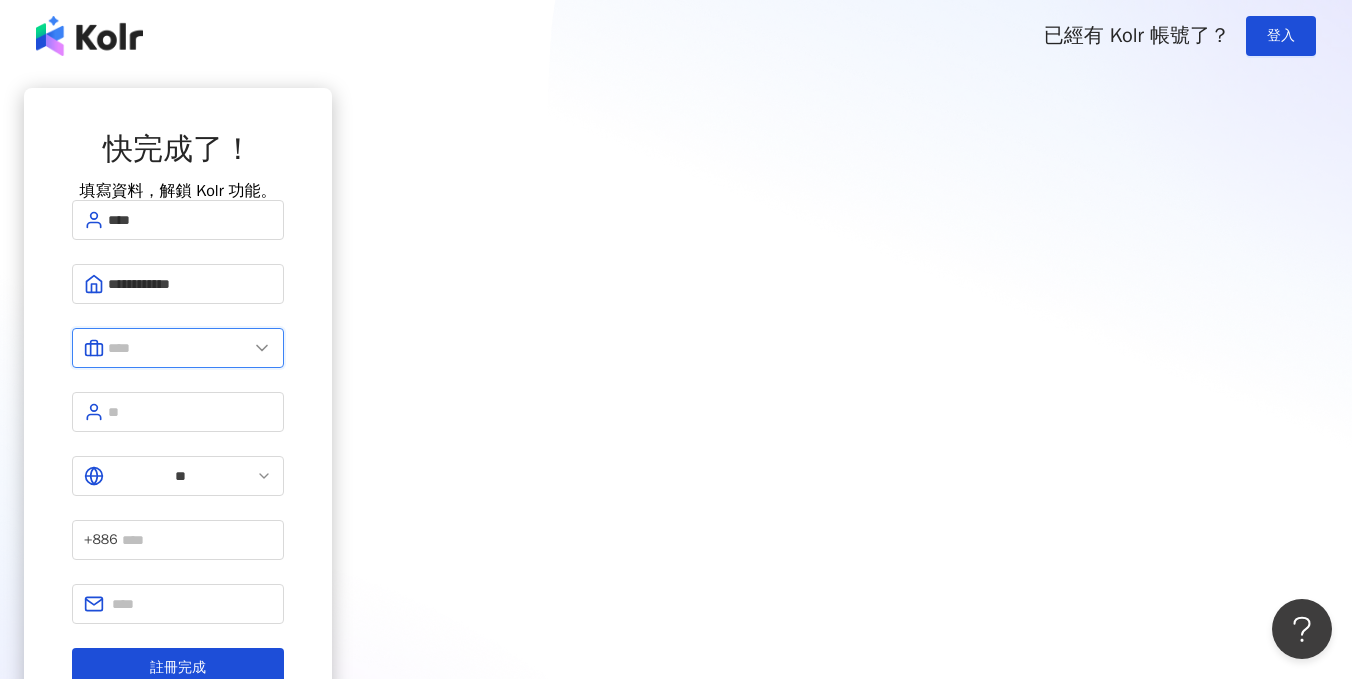 click at bounding box center (178, 348) 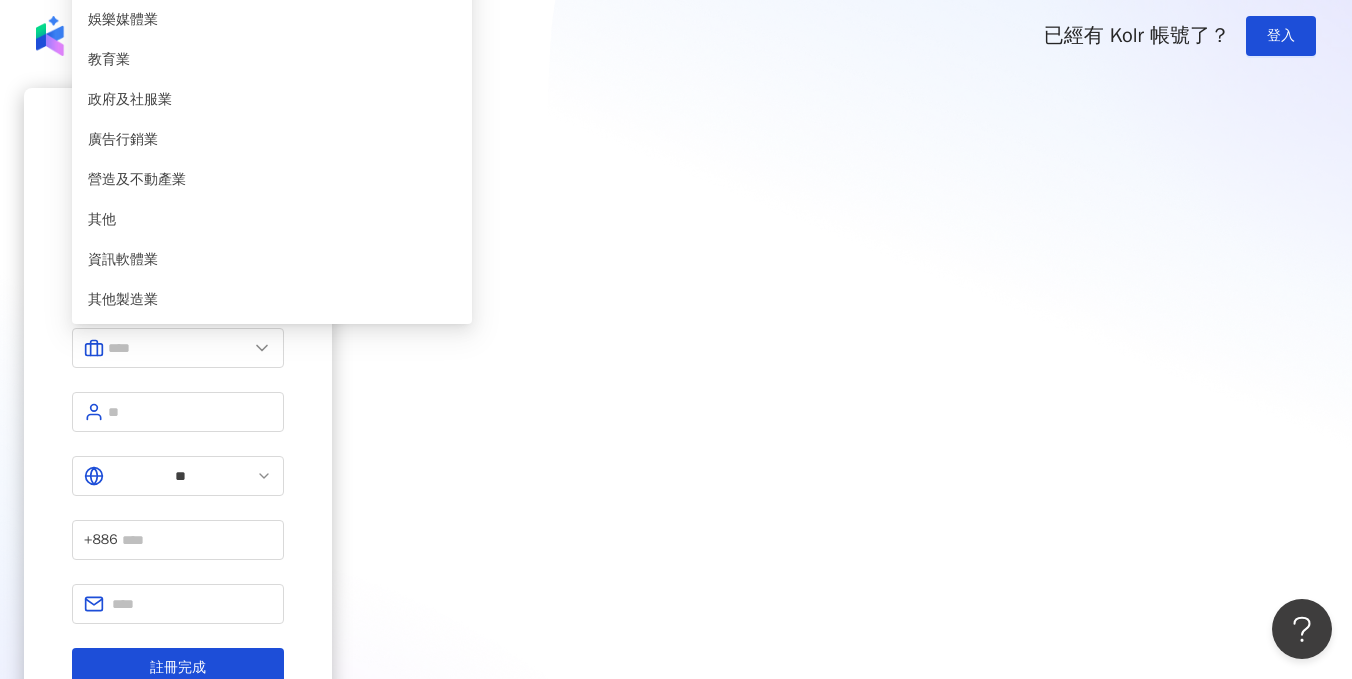 click on "食品飲料業" at bounding box center [272, -300] 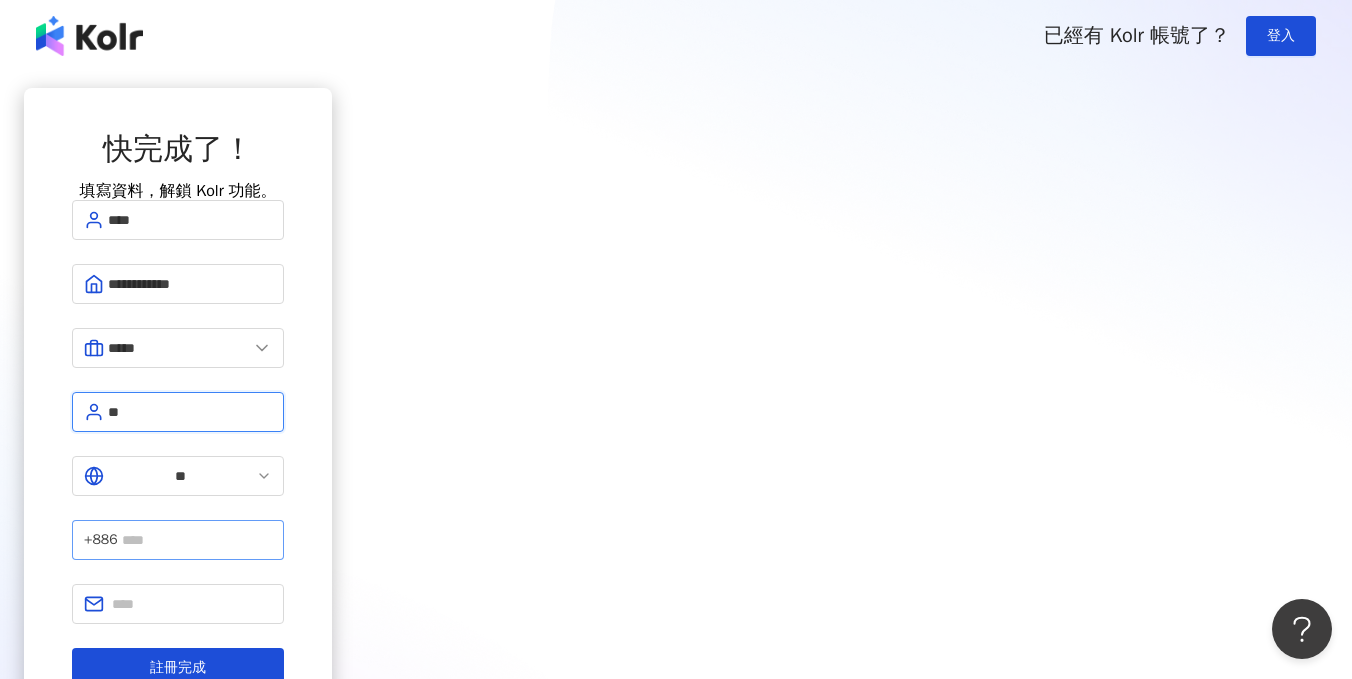 type on "**" 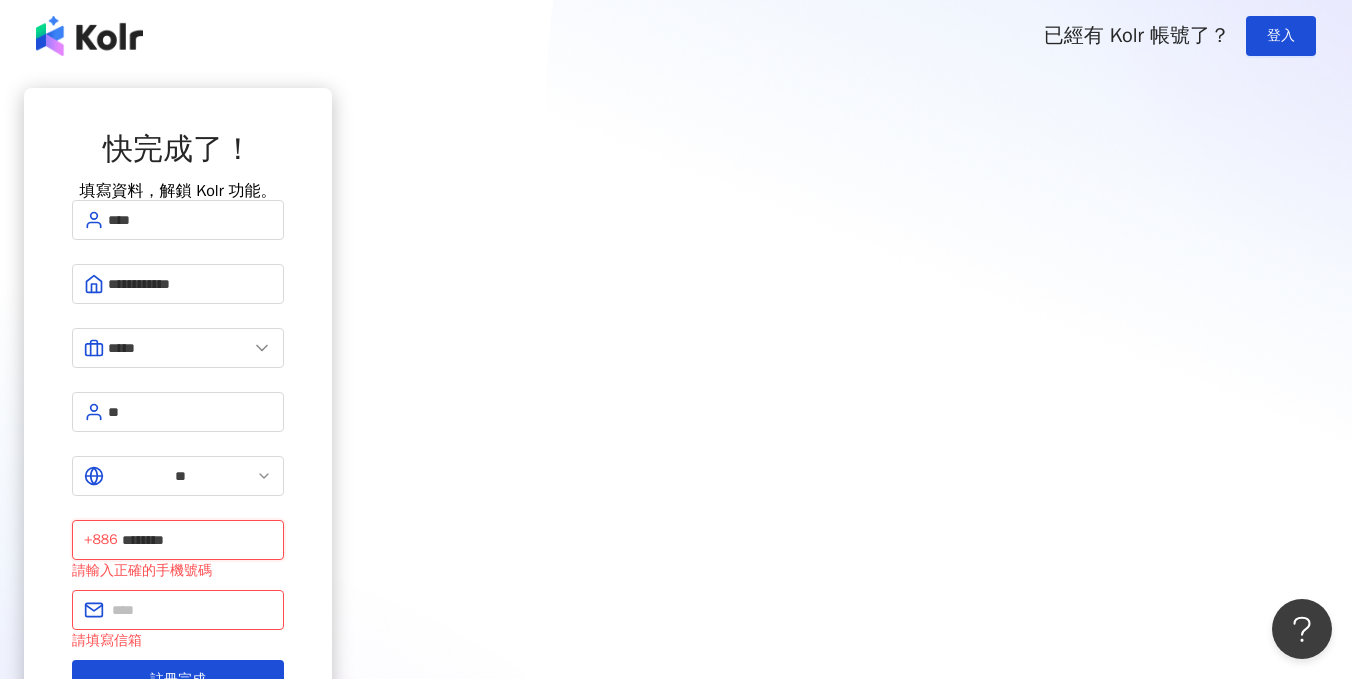 drag, startPoint x: 627, startPoint y: 484, endPoint x: 783, endPoint y: 483, distance: 156.0032 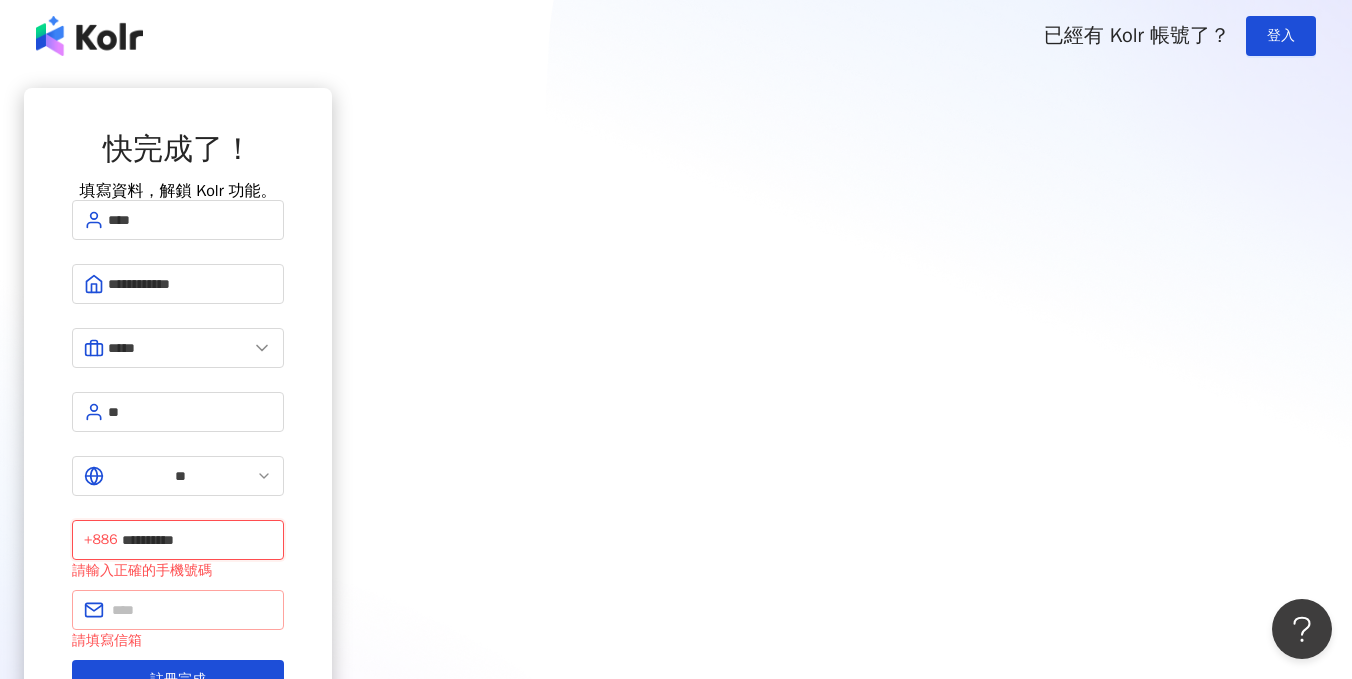 type on "**********" 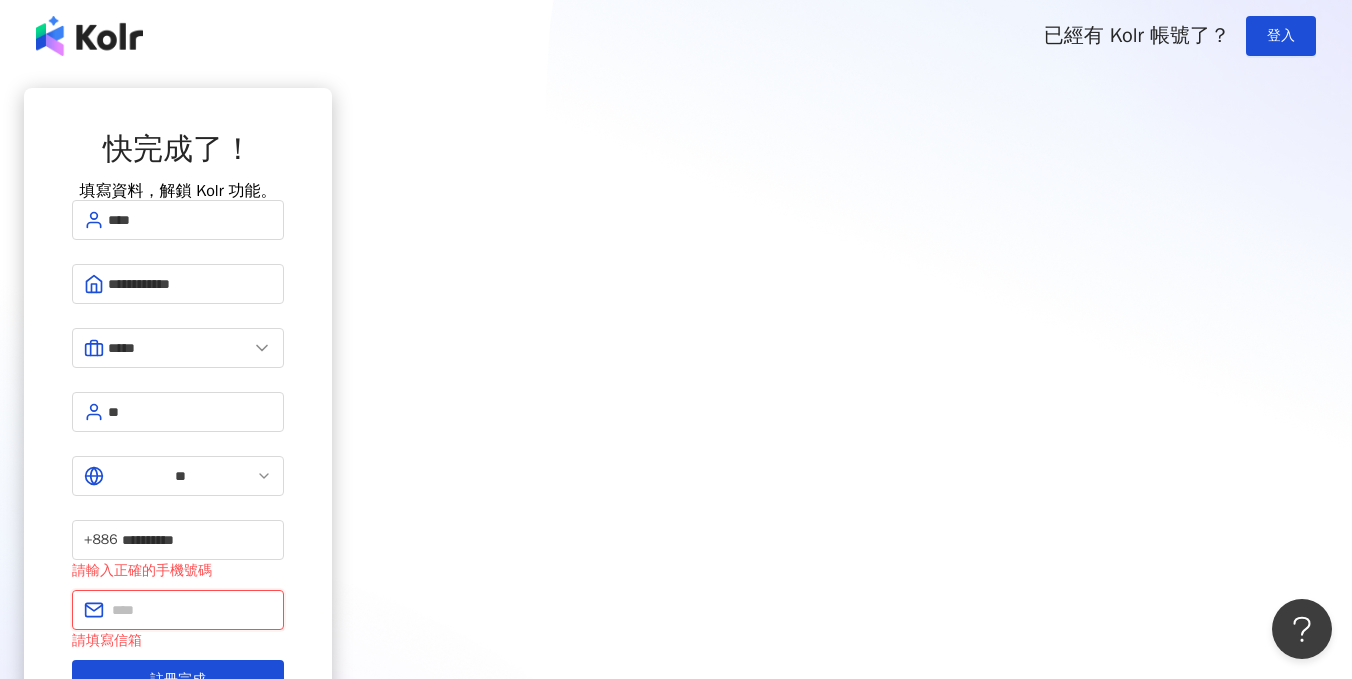 click at bounding box center (192, 610) 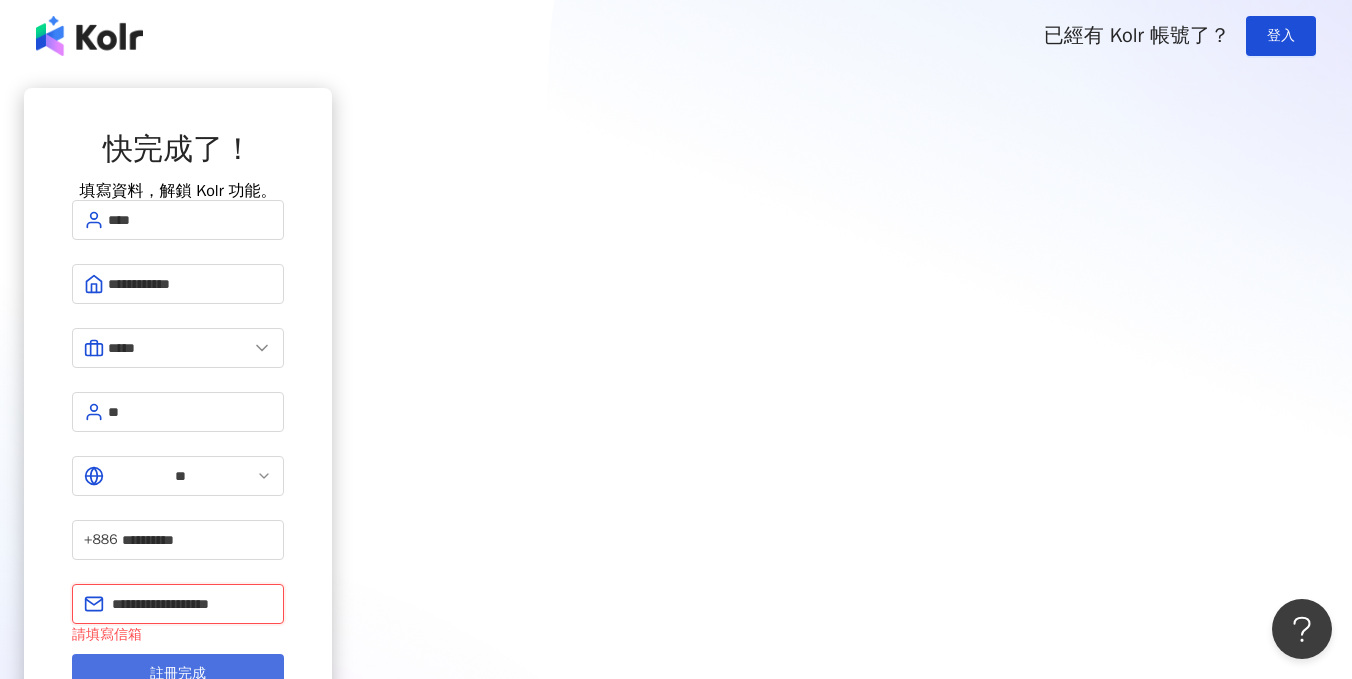type on "**********" 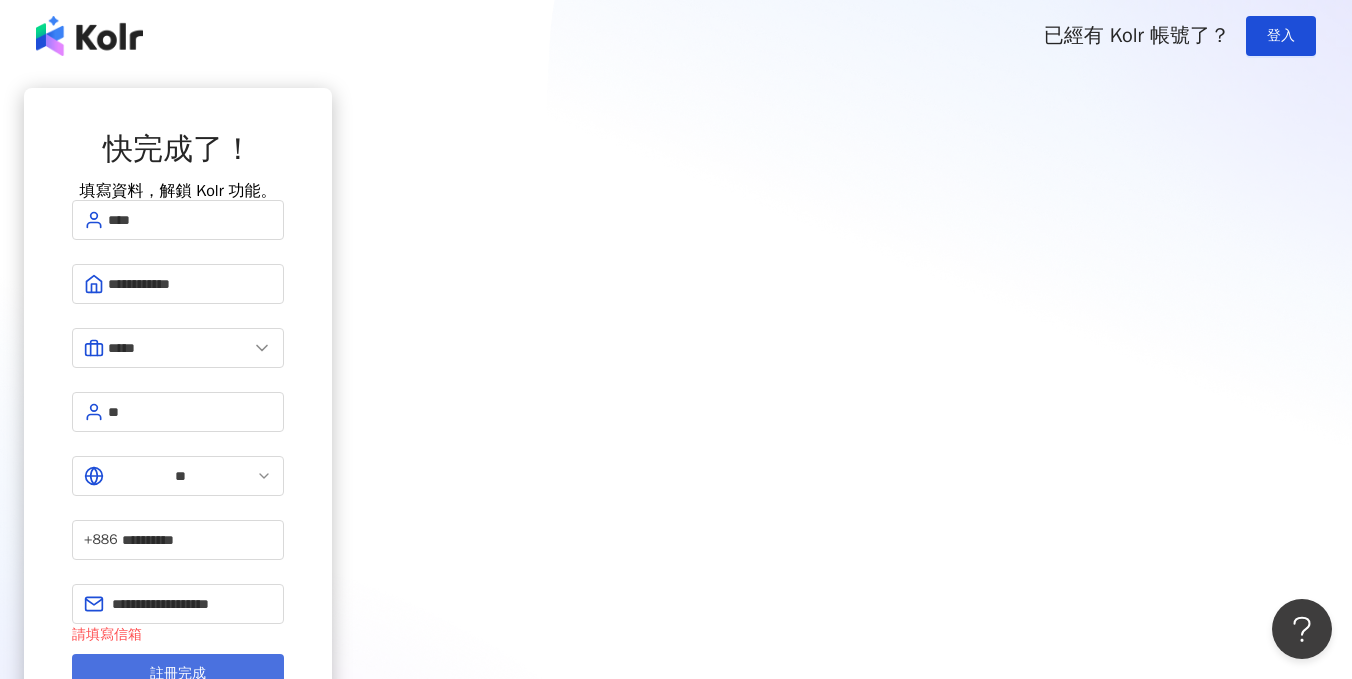 click on "註冊完成" at bounding box center [178, 674] 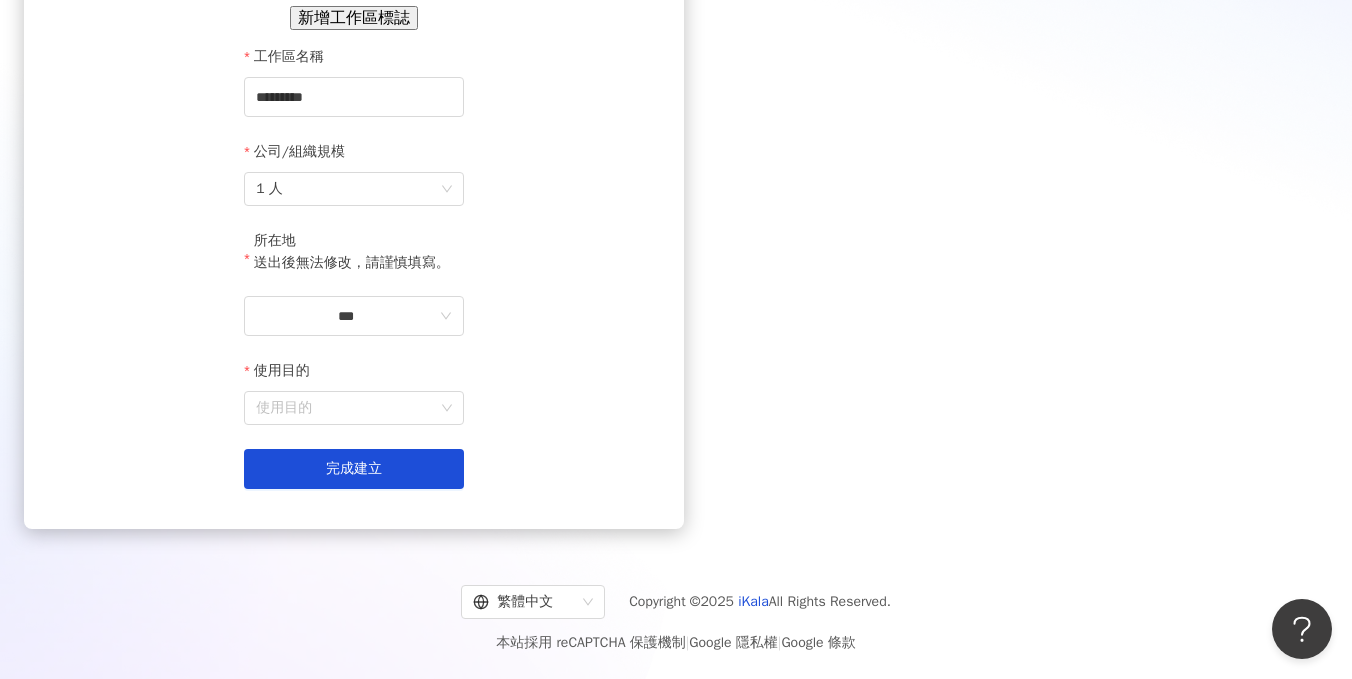 scroll, scrollTop: 267, scrollLeft: 0, axis: vertical 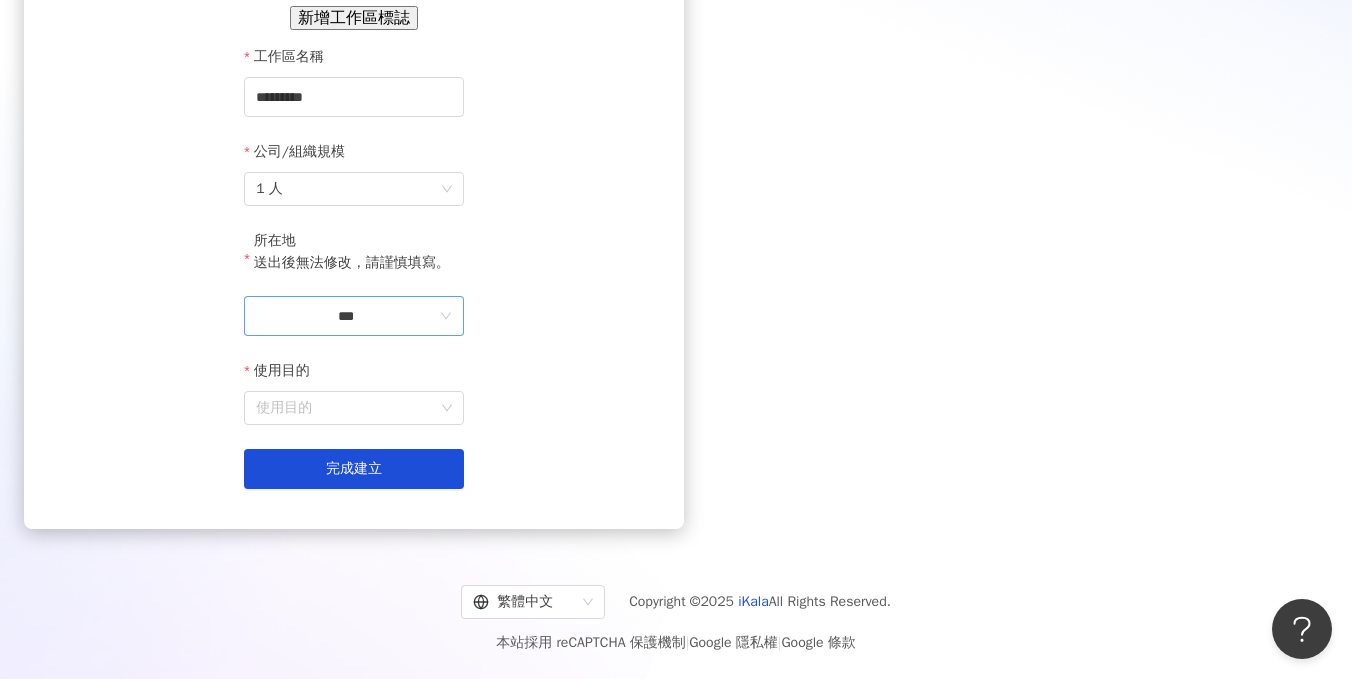 click on "***" at bounding box center (346, 316) 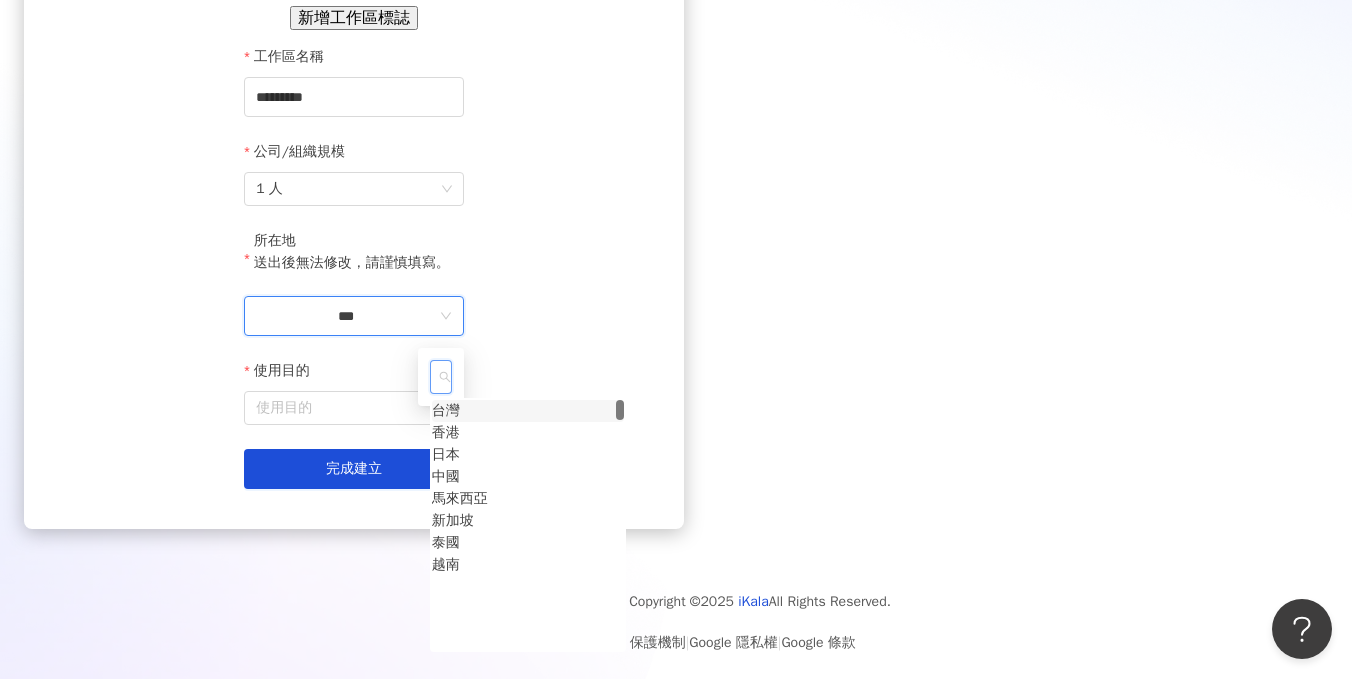 click on "台灣" at bounding box center (446, 411) 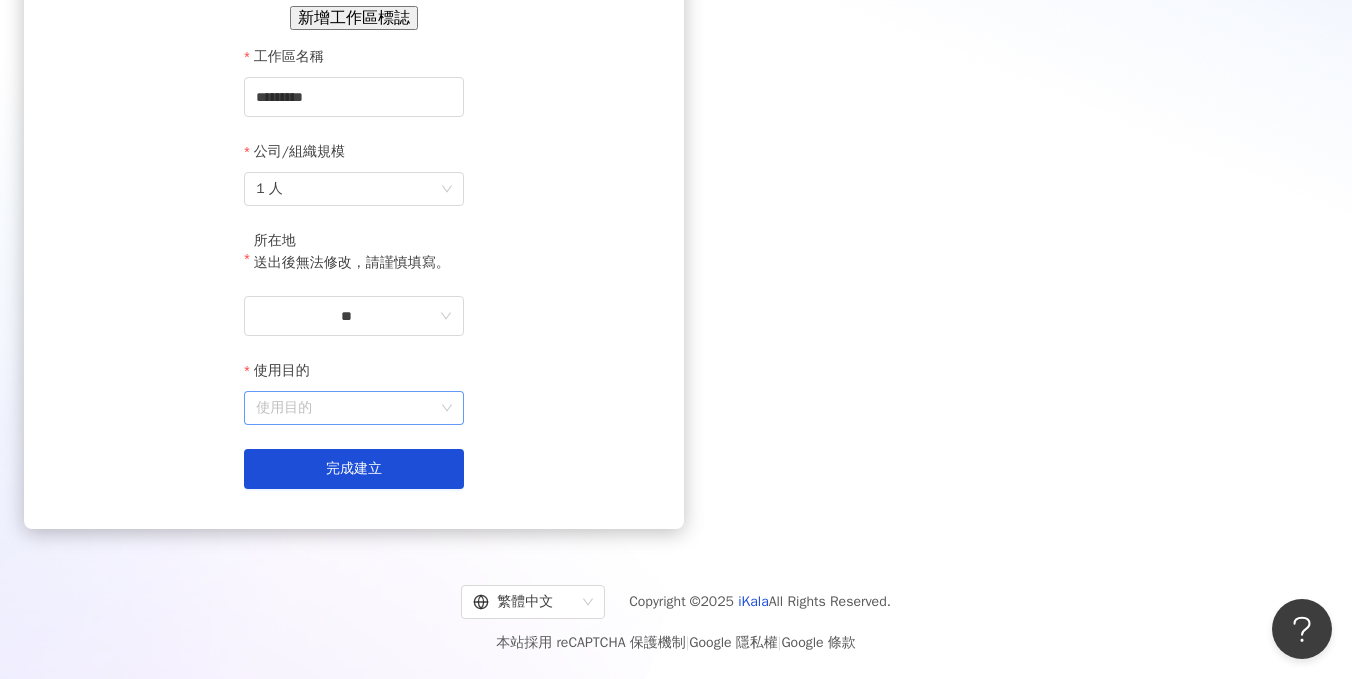 click on "使用目的" at bounding box center (354, 408) 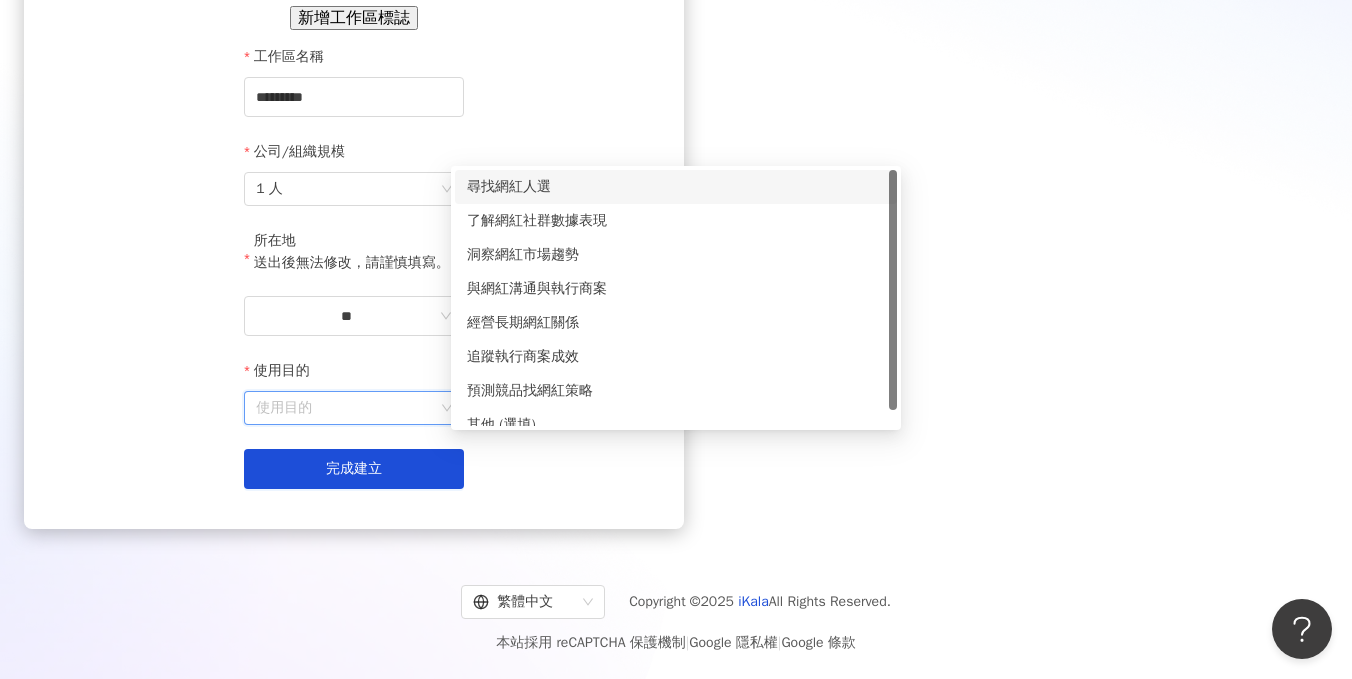 click on "尋找網紅人選" at bounding box center [676, 187] 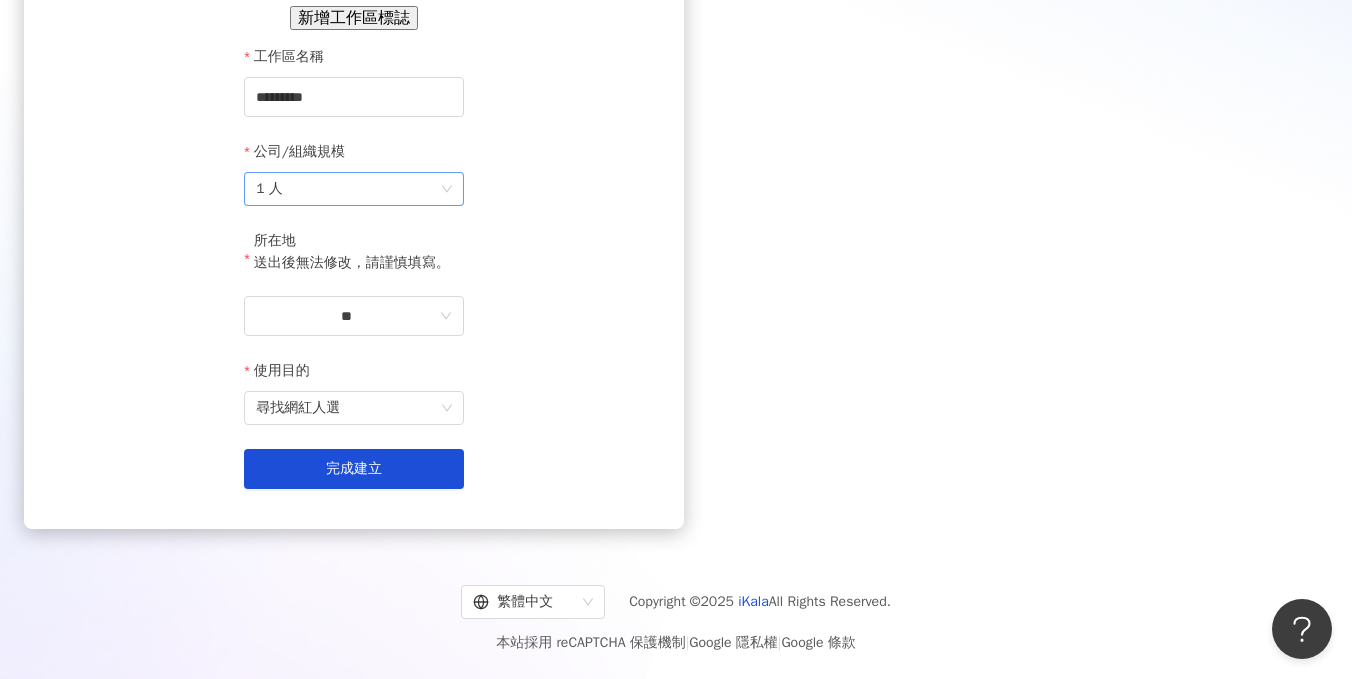 click on "1 人" at bounding box center [354, 189] 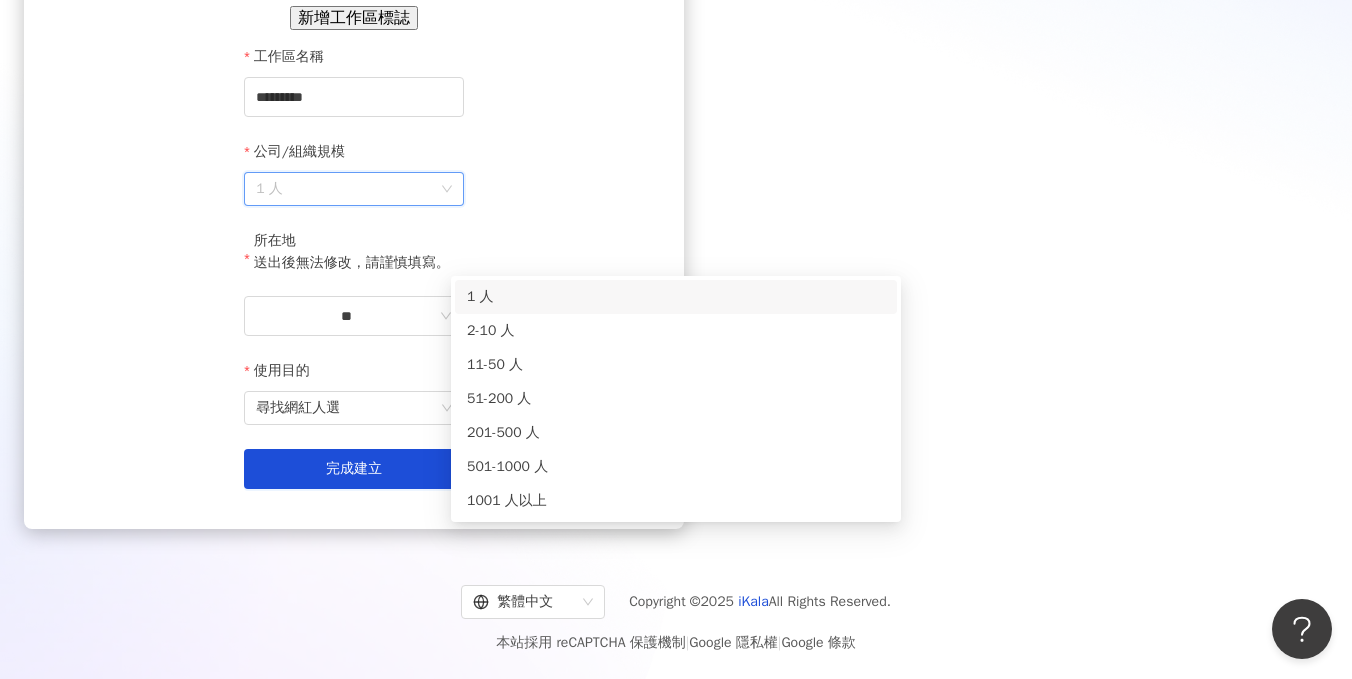 click on "公司/組織規模" at bounding box center [354, 156] 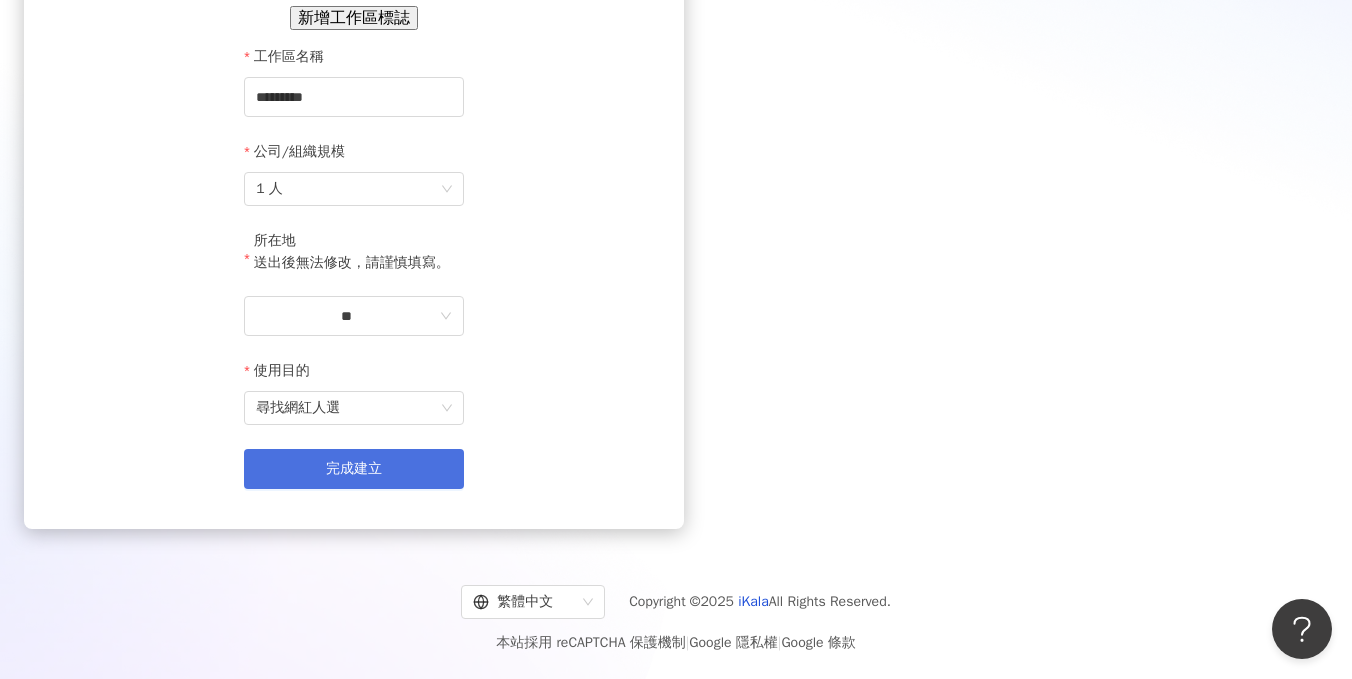 click on "完成建立" at bounding box center (354, 469) 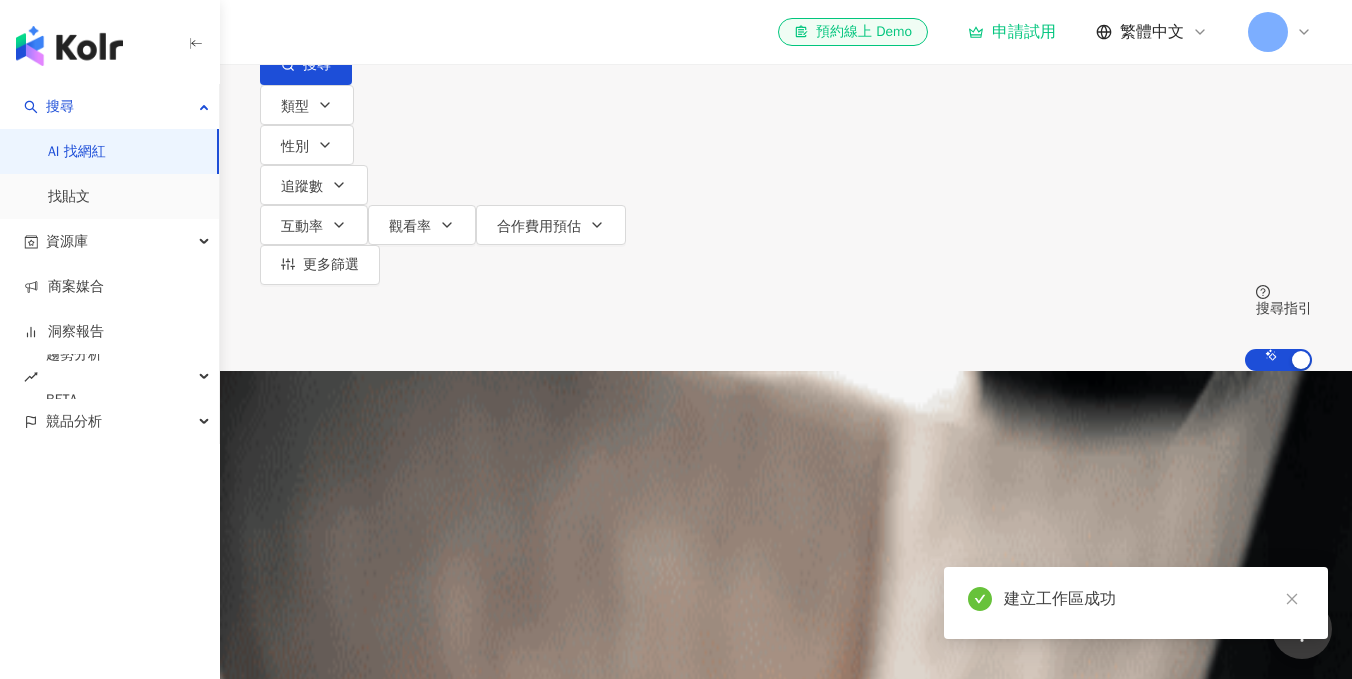 scroll, scrollTop: 0, scrollLeft: 0, axis: both 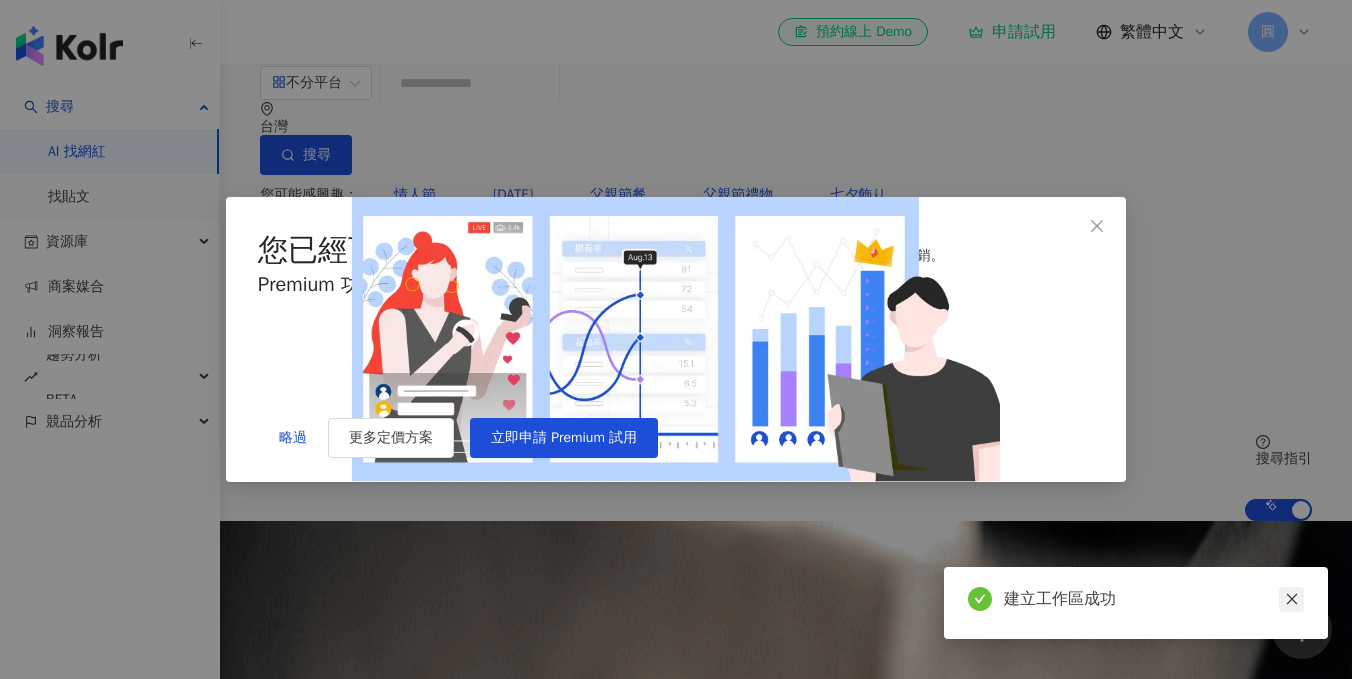 click 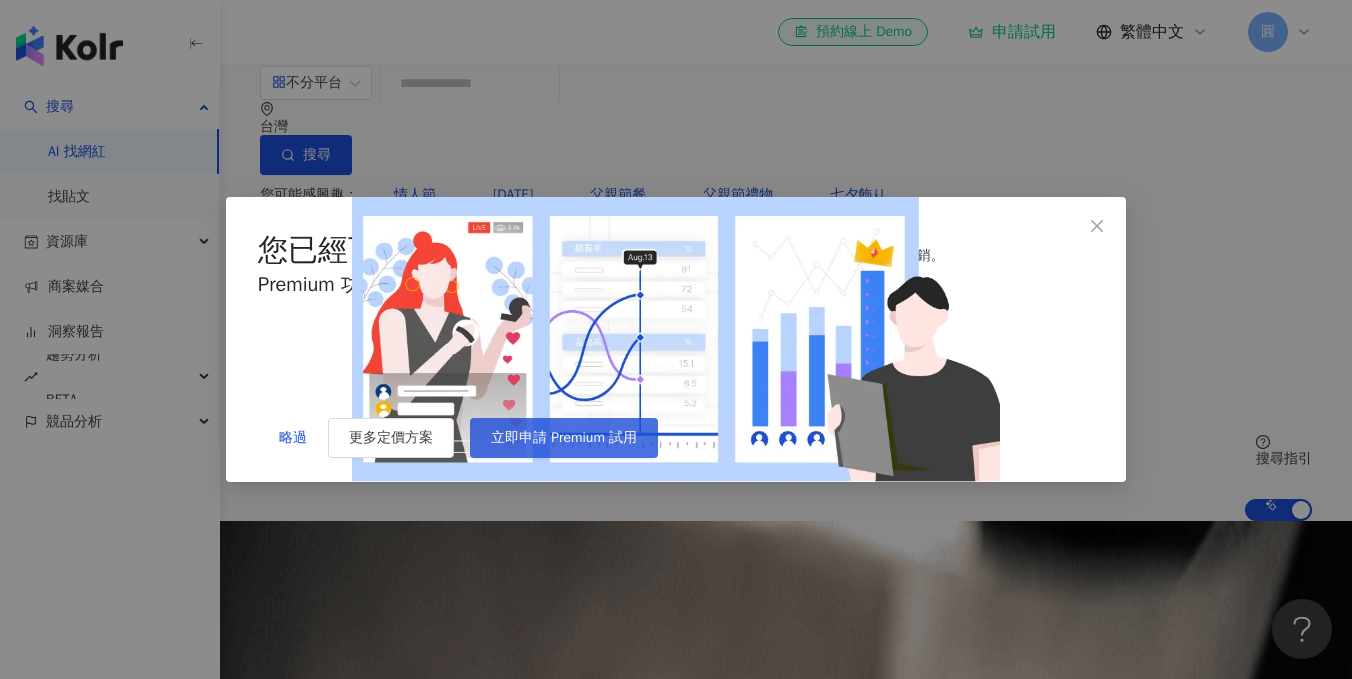 click on "立即申請 Premium 試用" at bounding box center (564, 438) 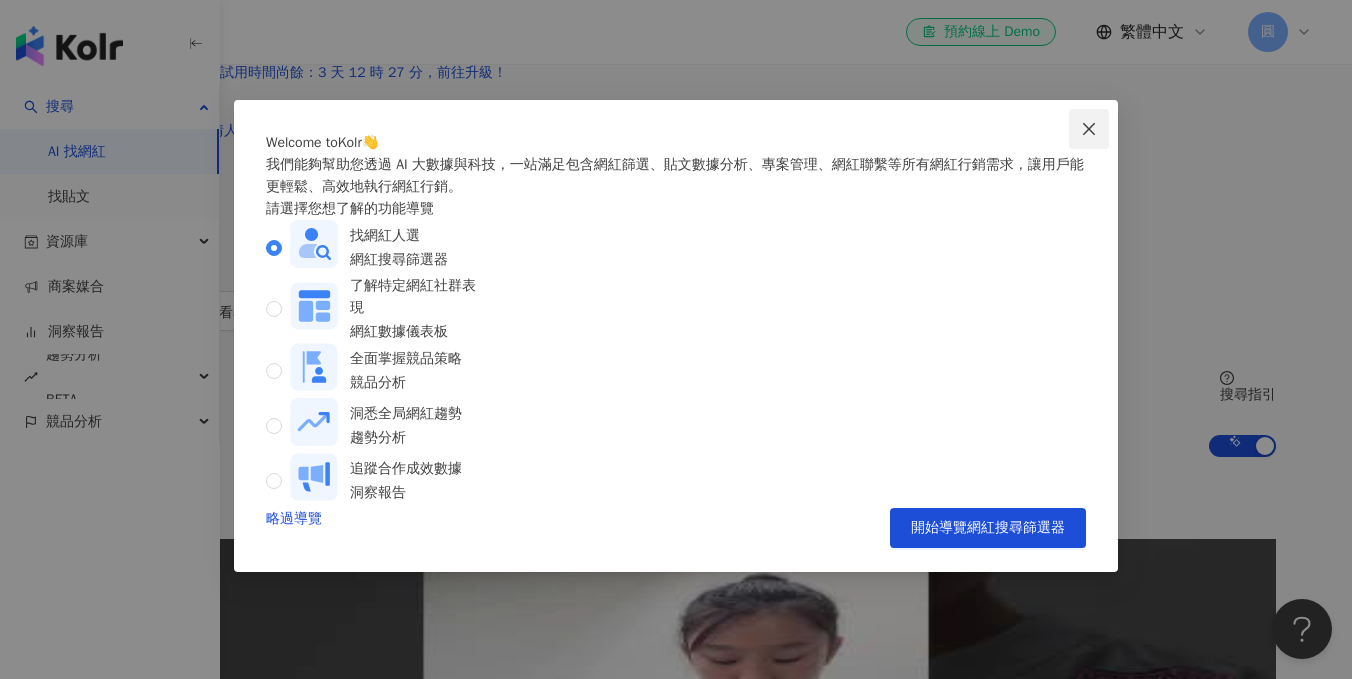 click 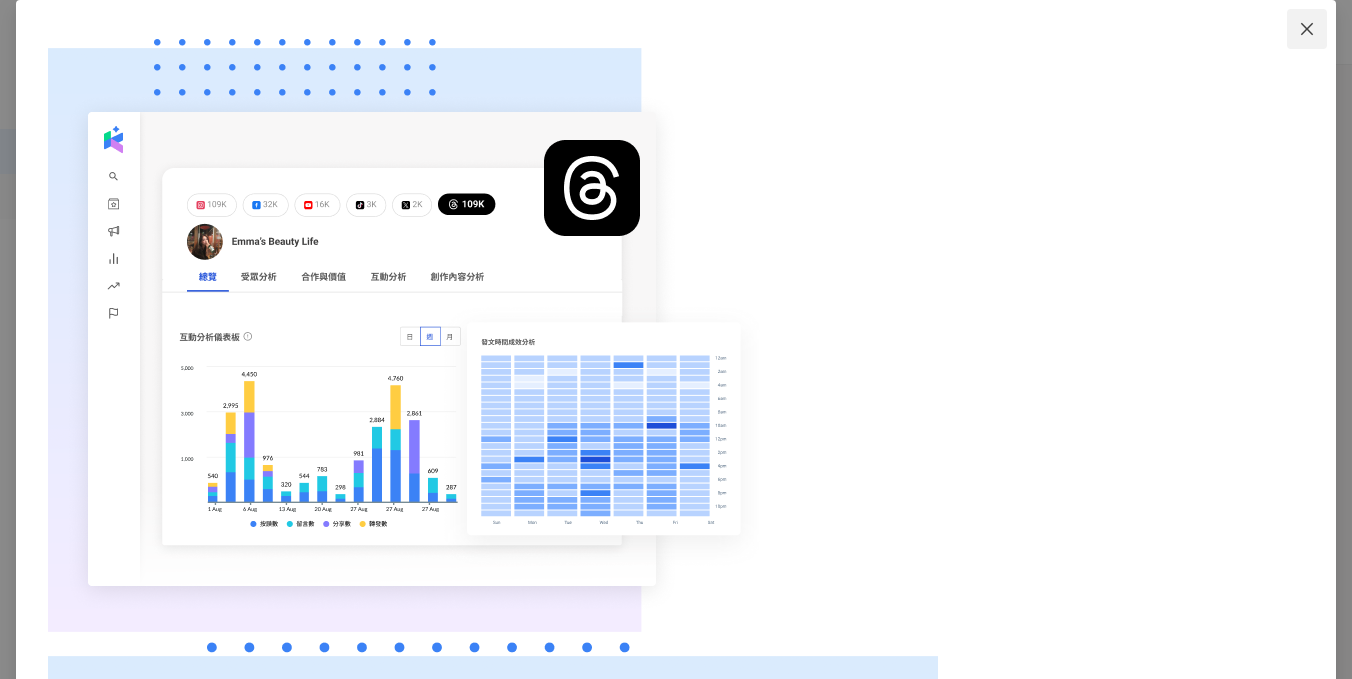 click 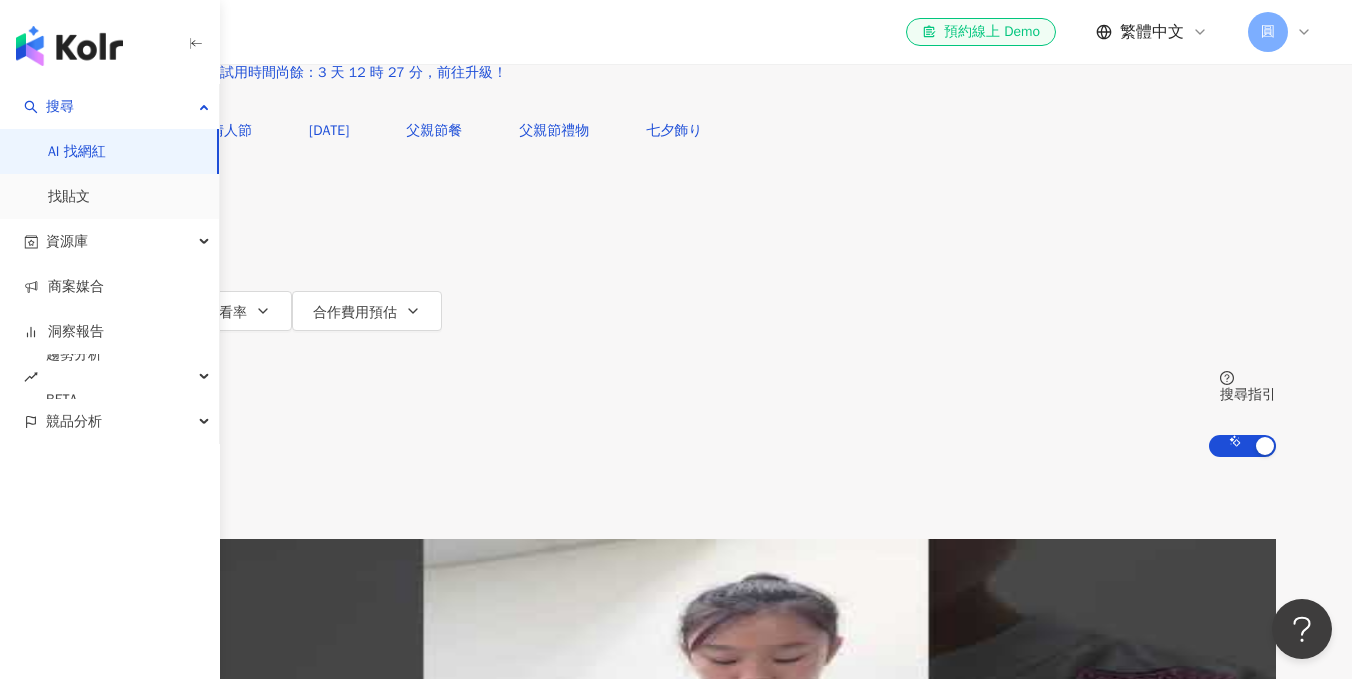 click at bounding box center [286, 19] 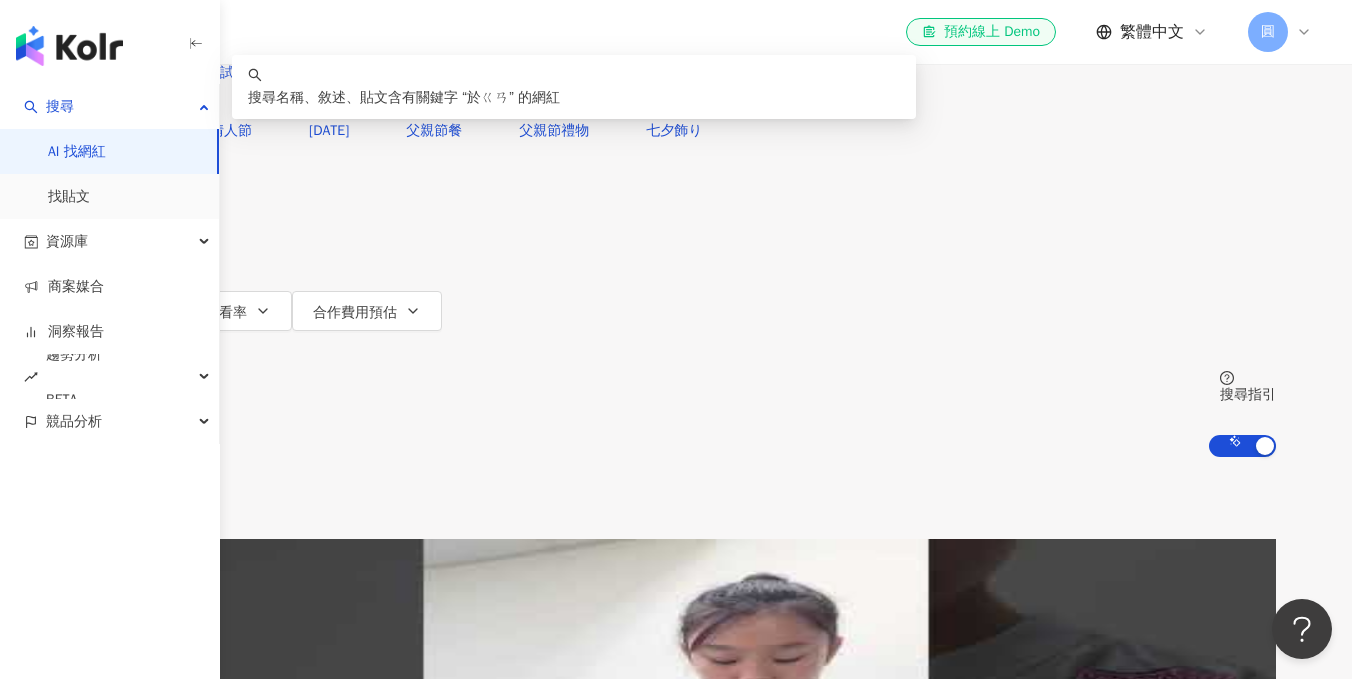type on "**" 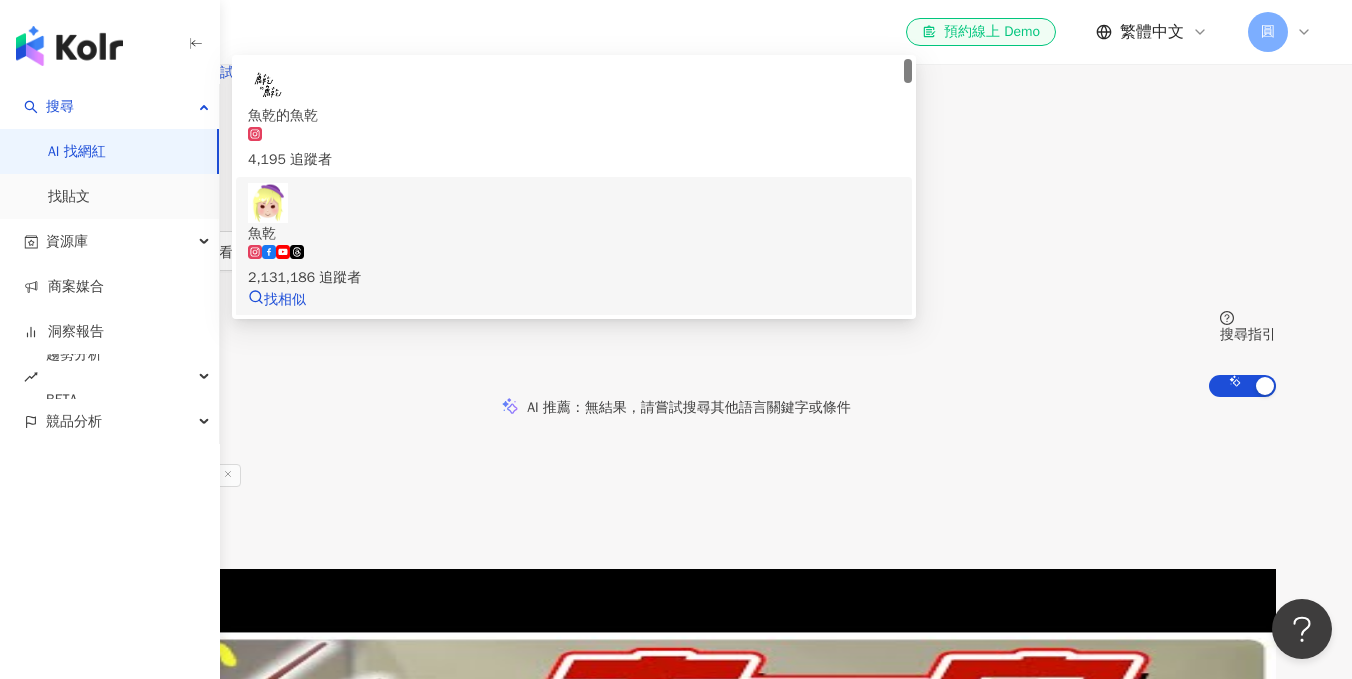 click on "魚乾" at bounding box center (574, 234) 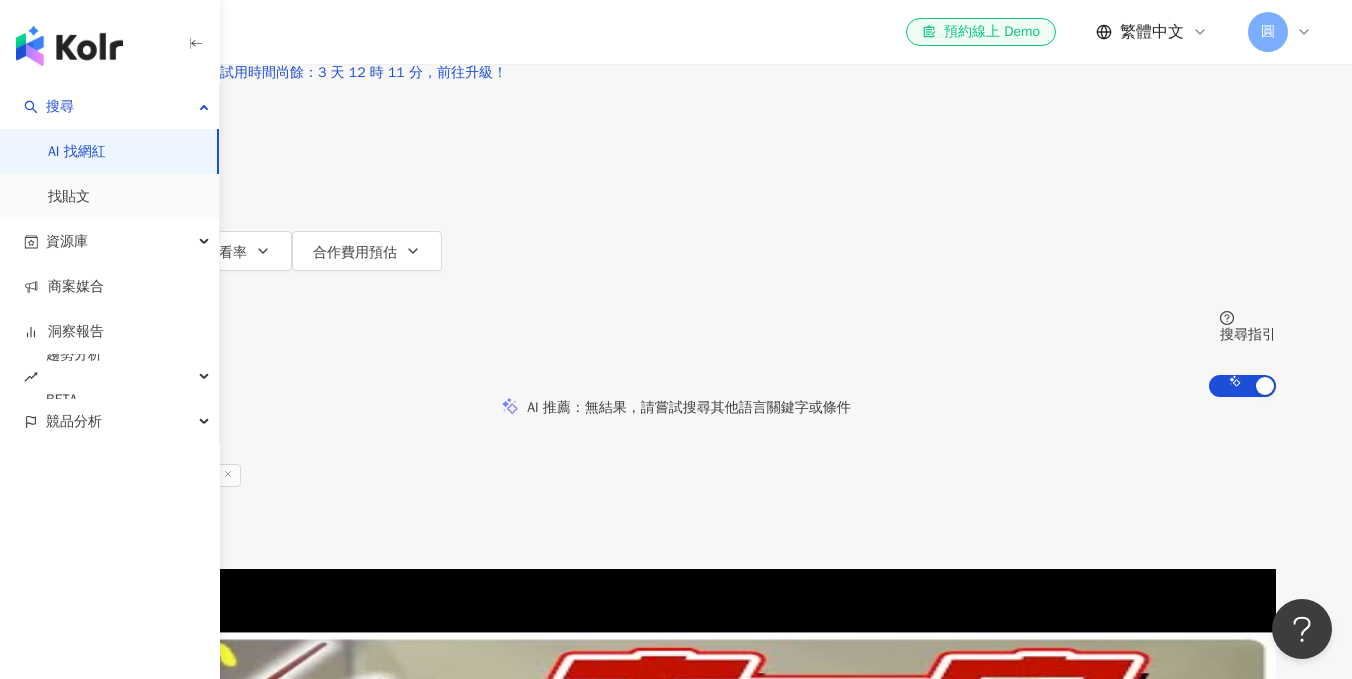 click at bounding box center [286, 19] 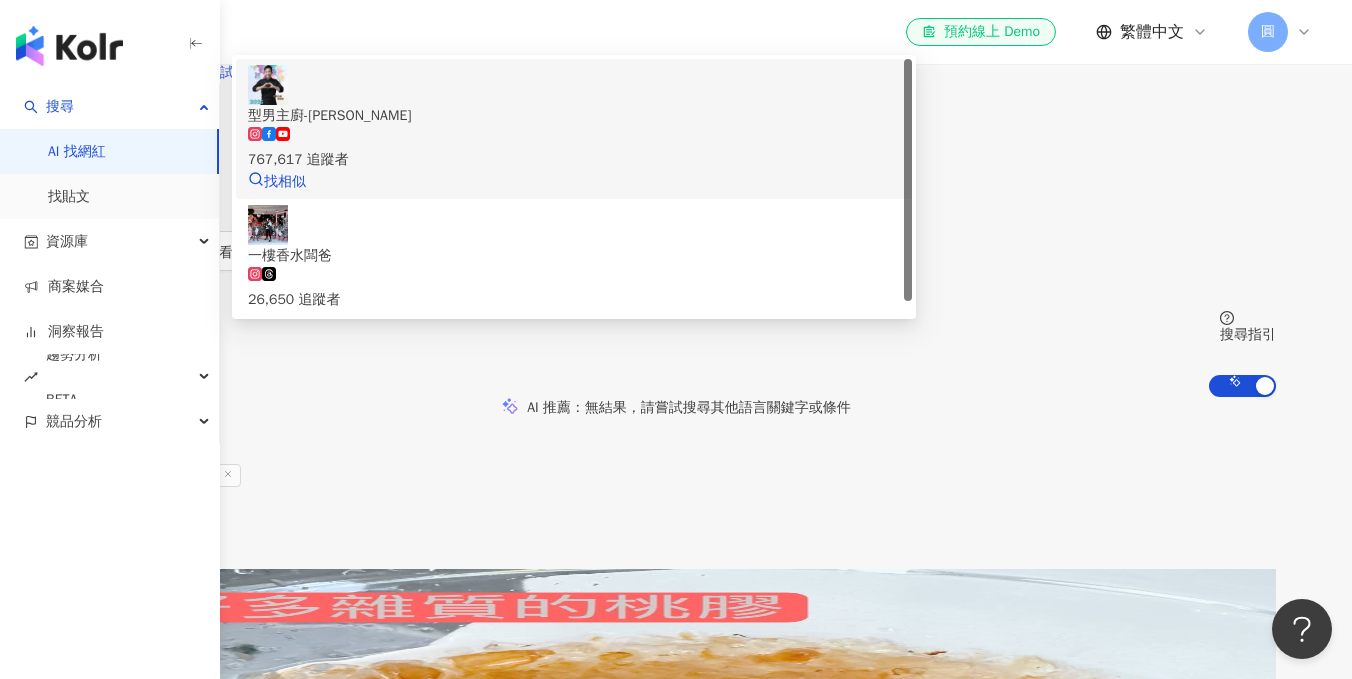 click on "型男主廚-[PERSON_NAME]" at bounding box center [574, 116] 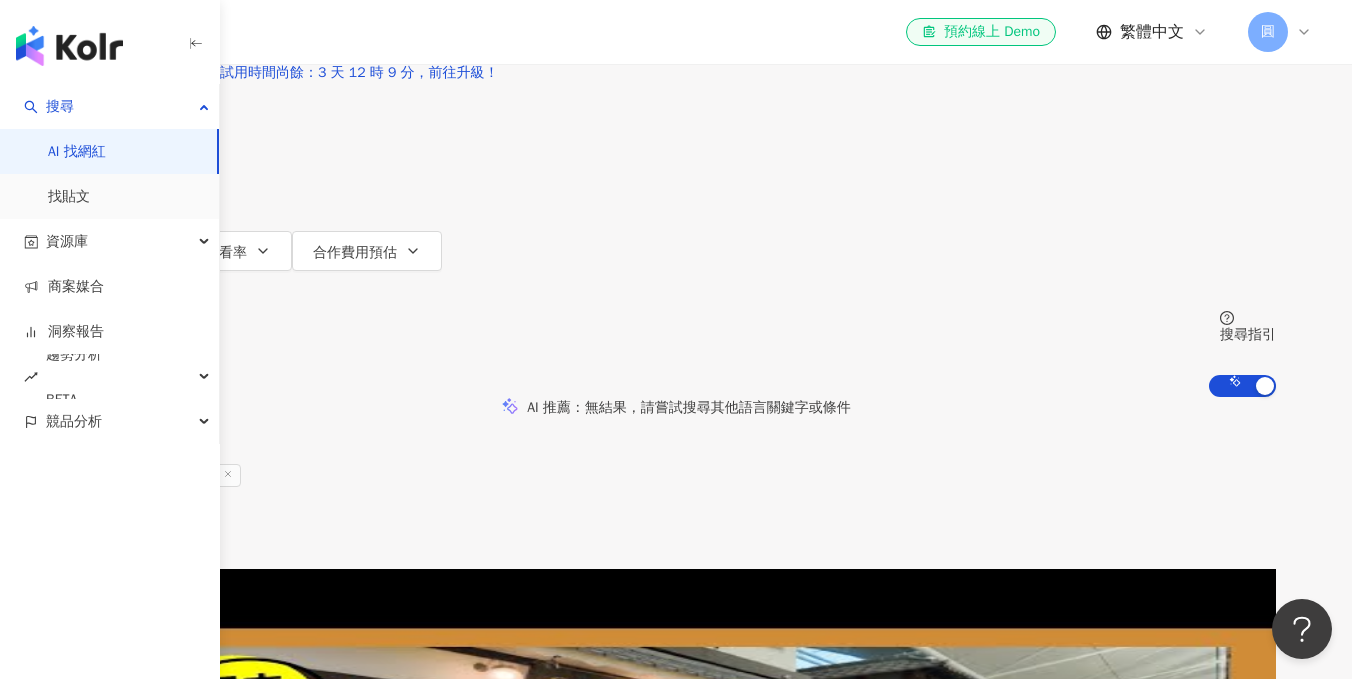 click on "[PERSON_NAME]" at bounding box center (256, 726) 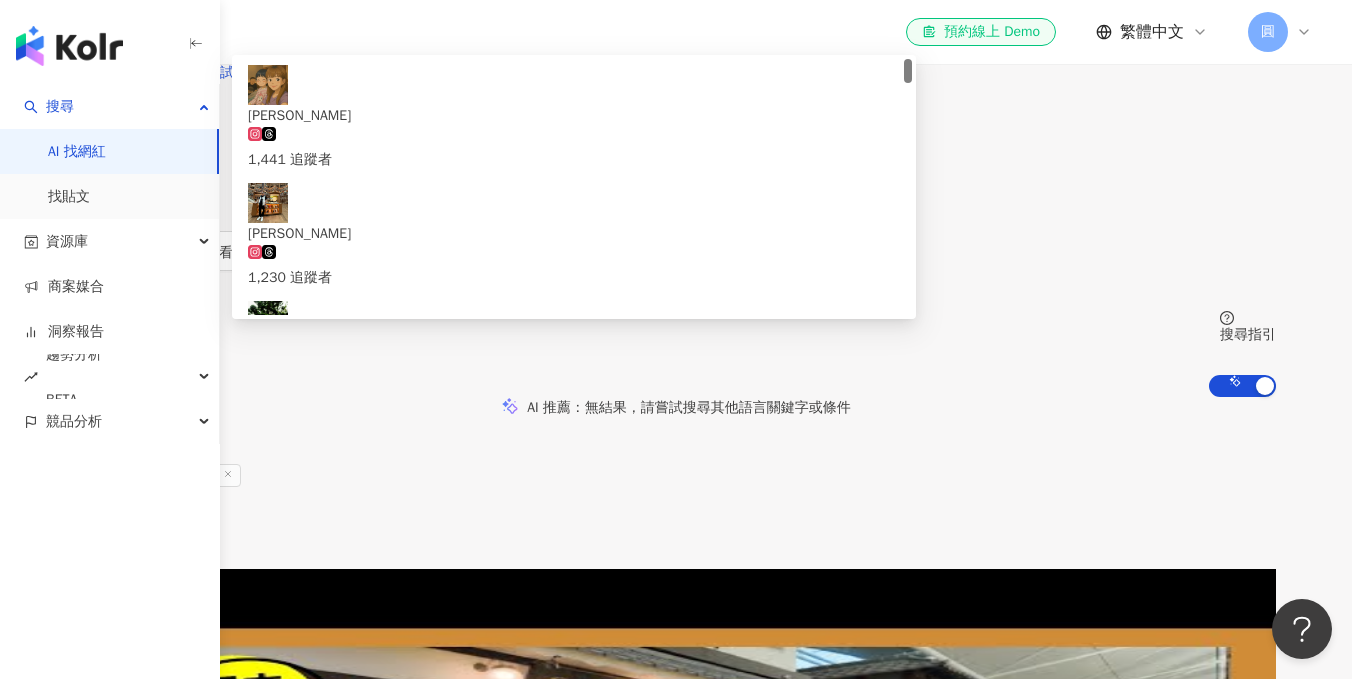 type on "*" 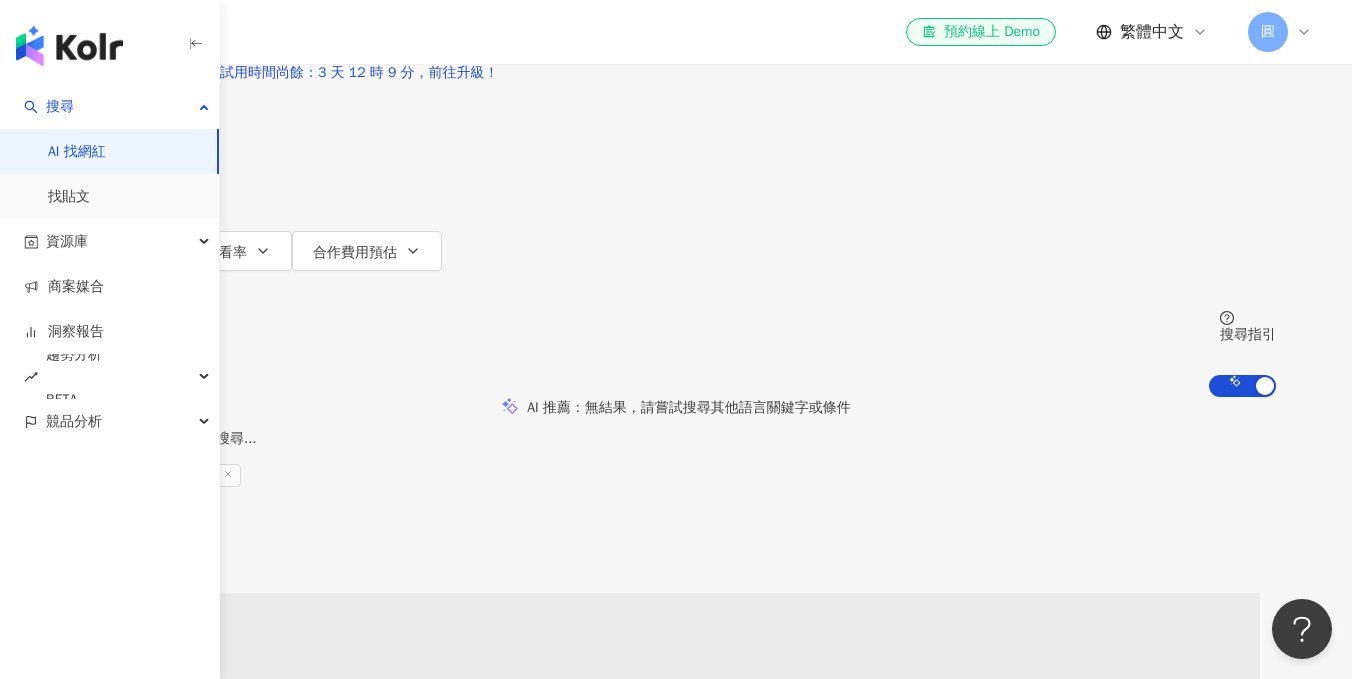 type on "***" 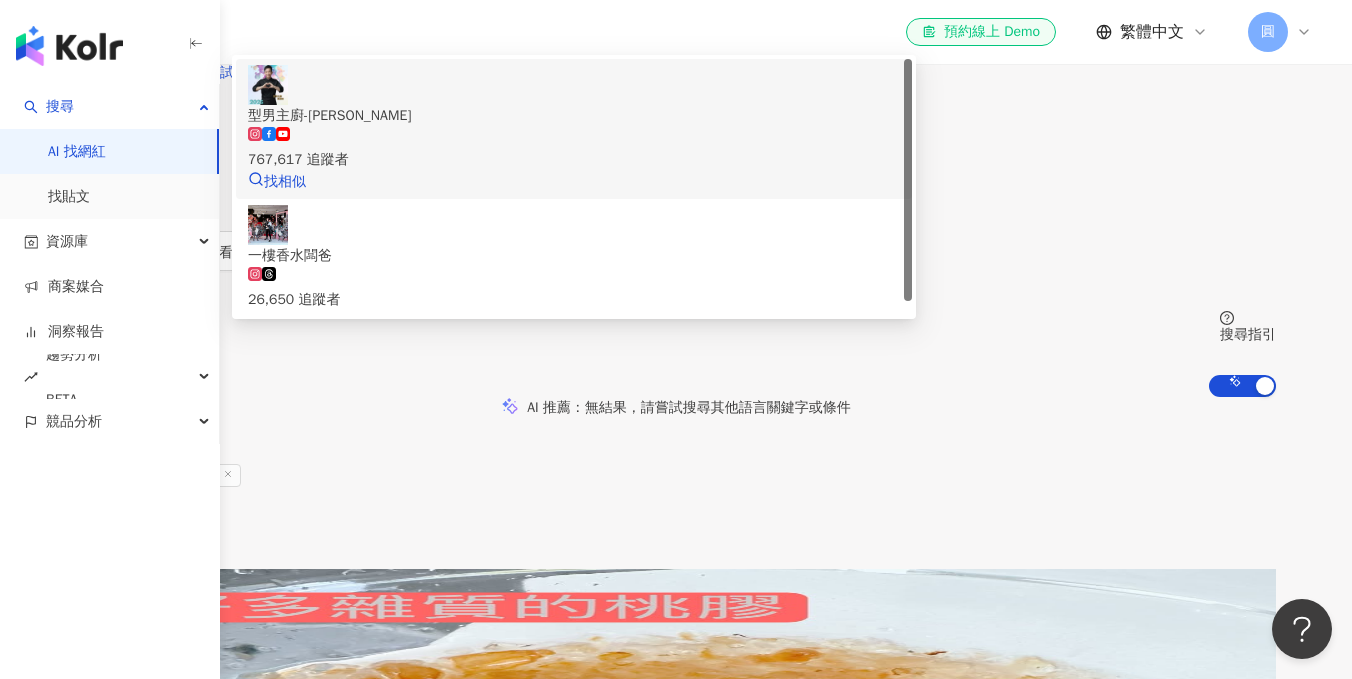 click on "型男主廚-[PERSON_NAME]" at bounding box center (574, 116) 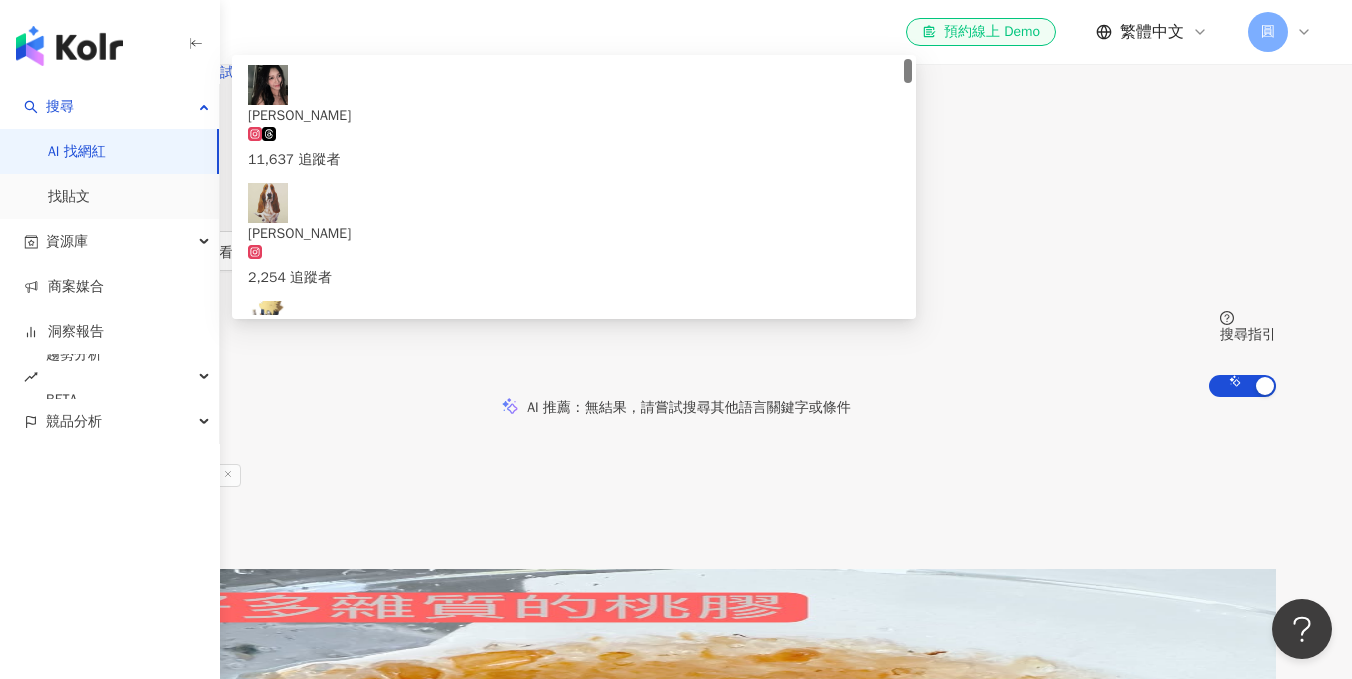 type on "******" 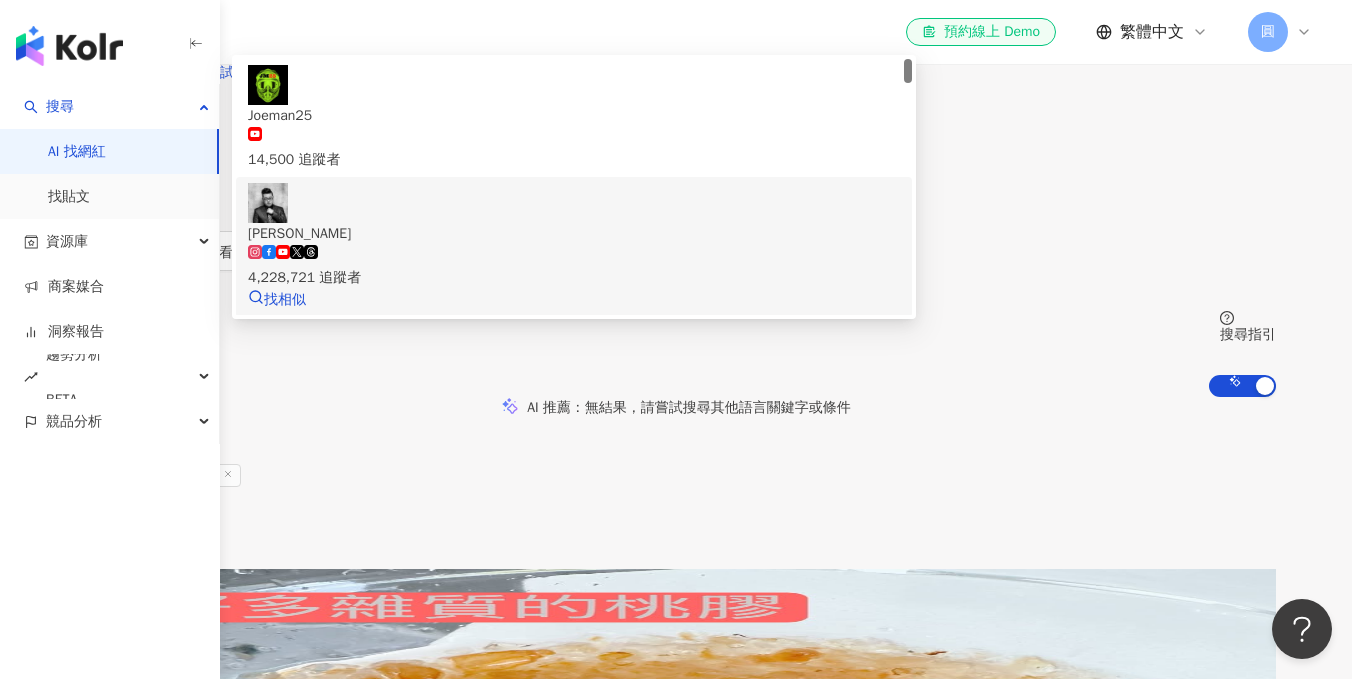click on "4,228,721   追蹤者" at bounding box center [574, 278] 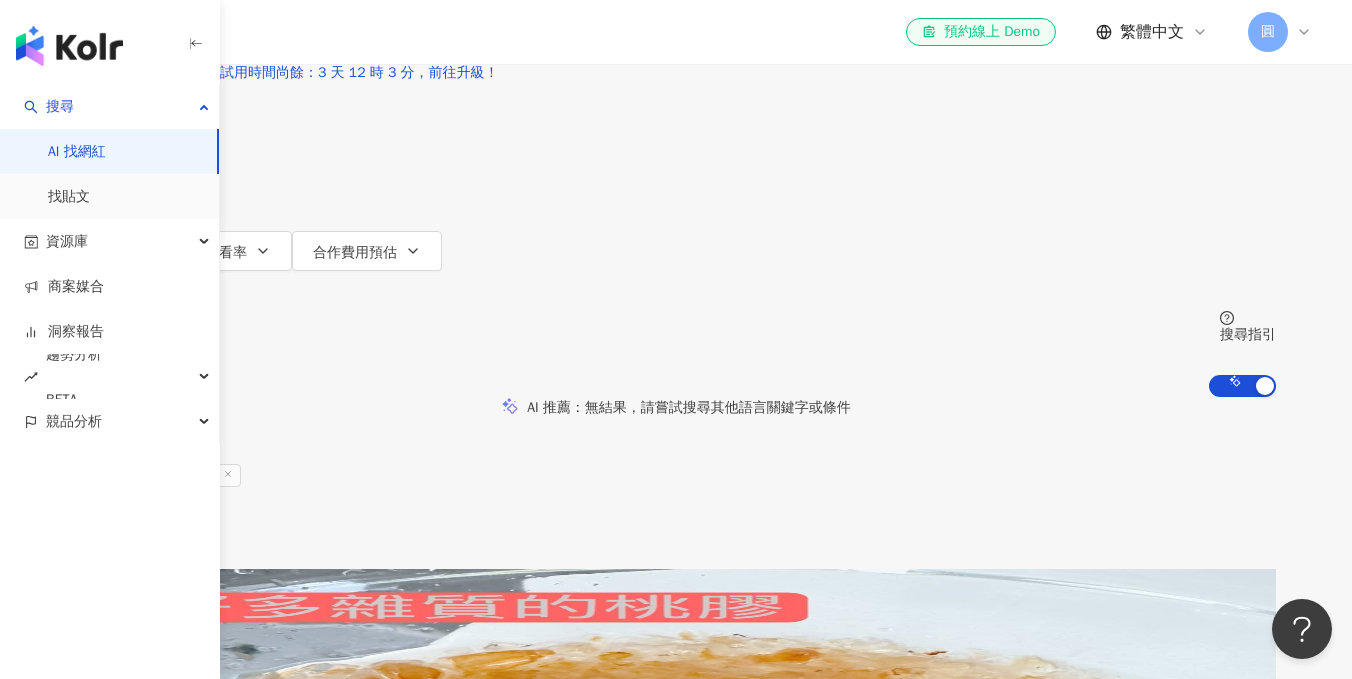 type on "*" 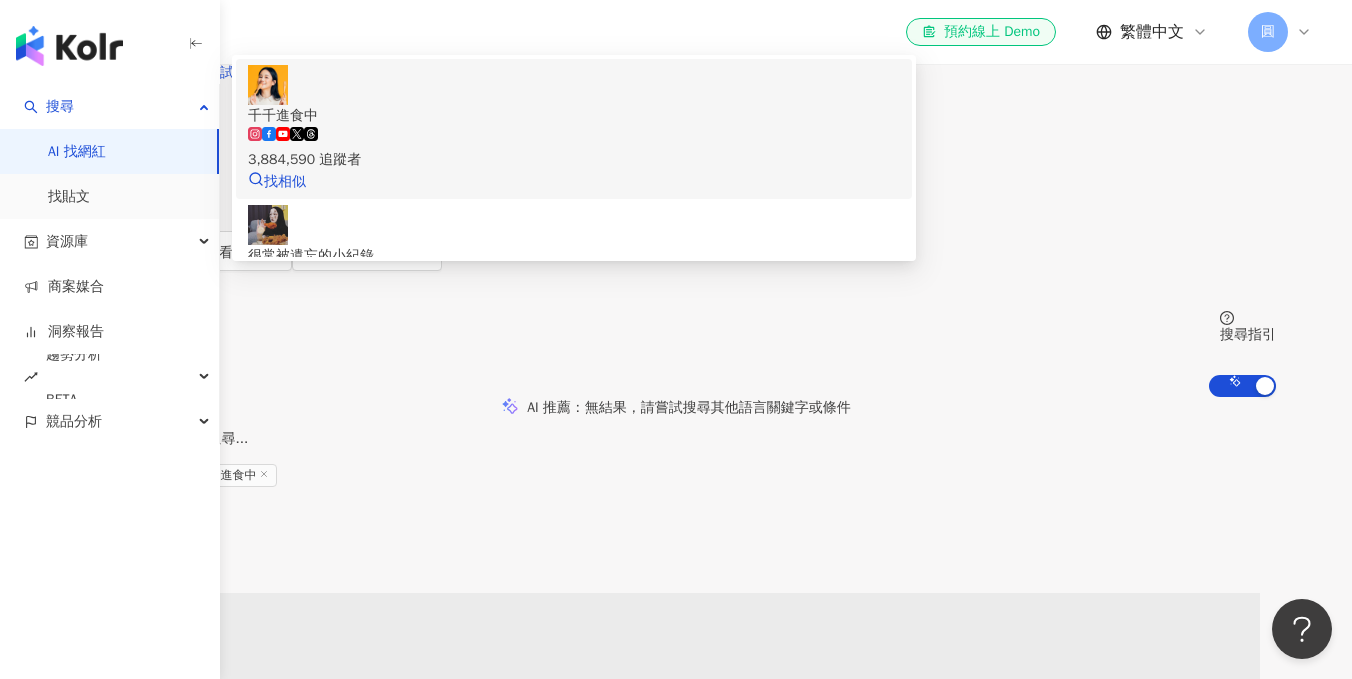 click on "千千進食中" at bounding box center (574, 116) 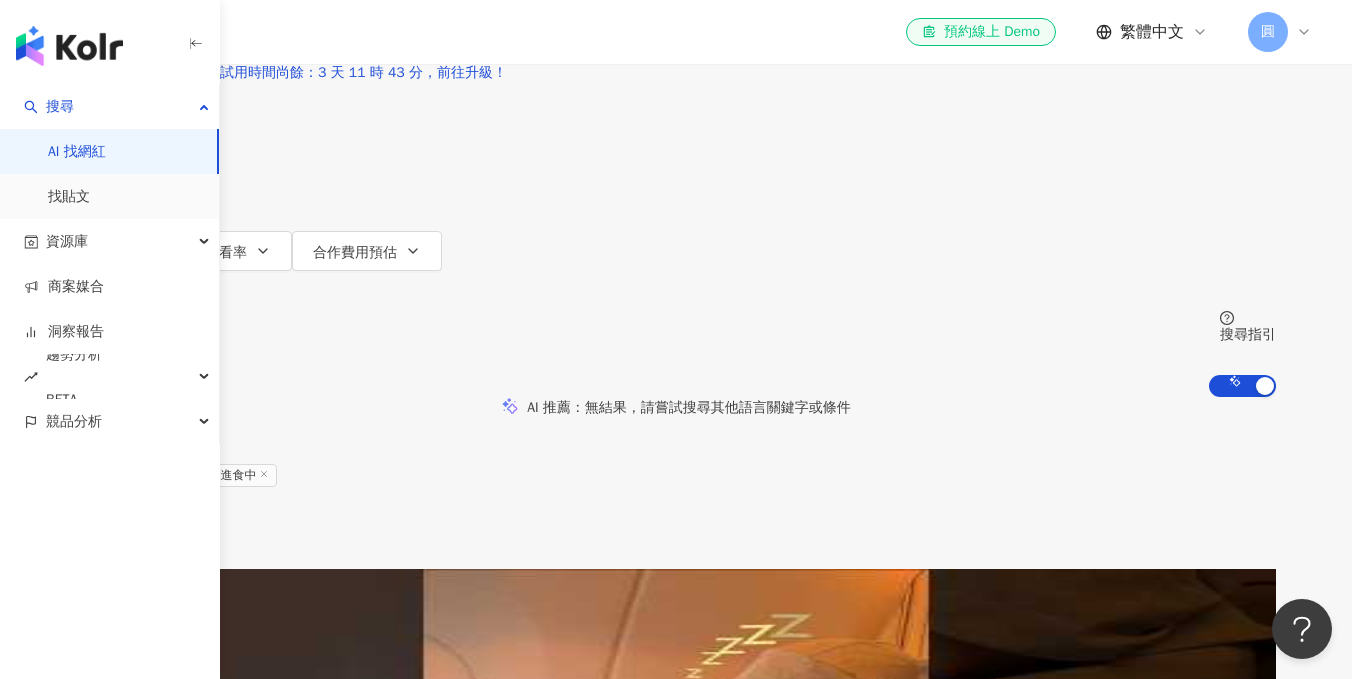type on "**" 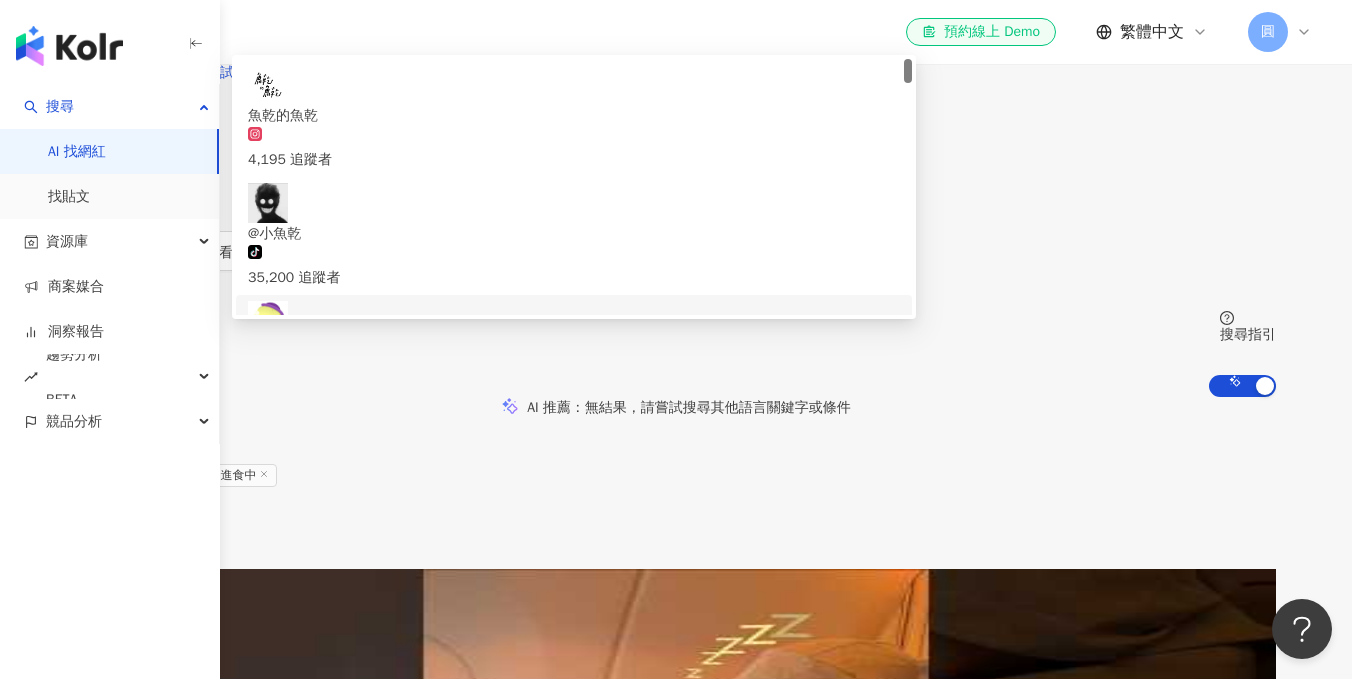 click on "魚乾" at bounding box center (574, 352) 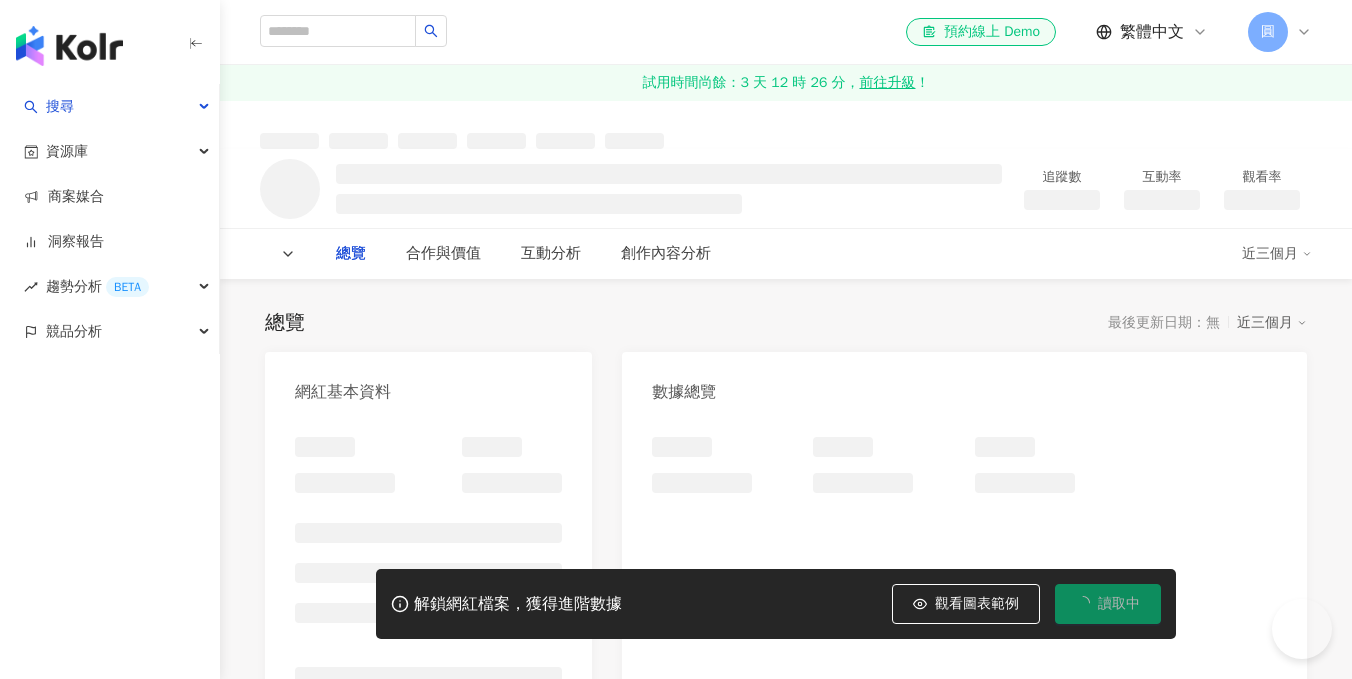 scroll, scrollTop: 0, scrollLeft: 0, axis: both 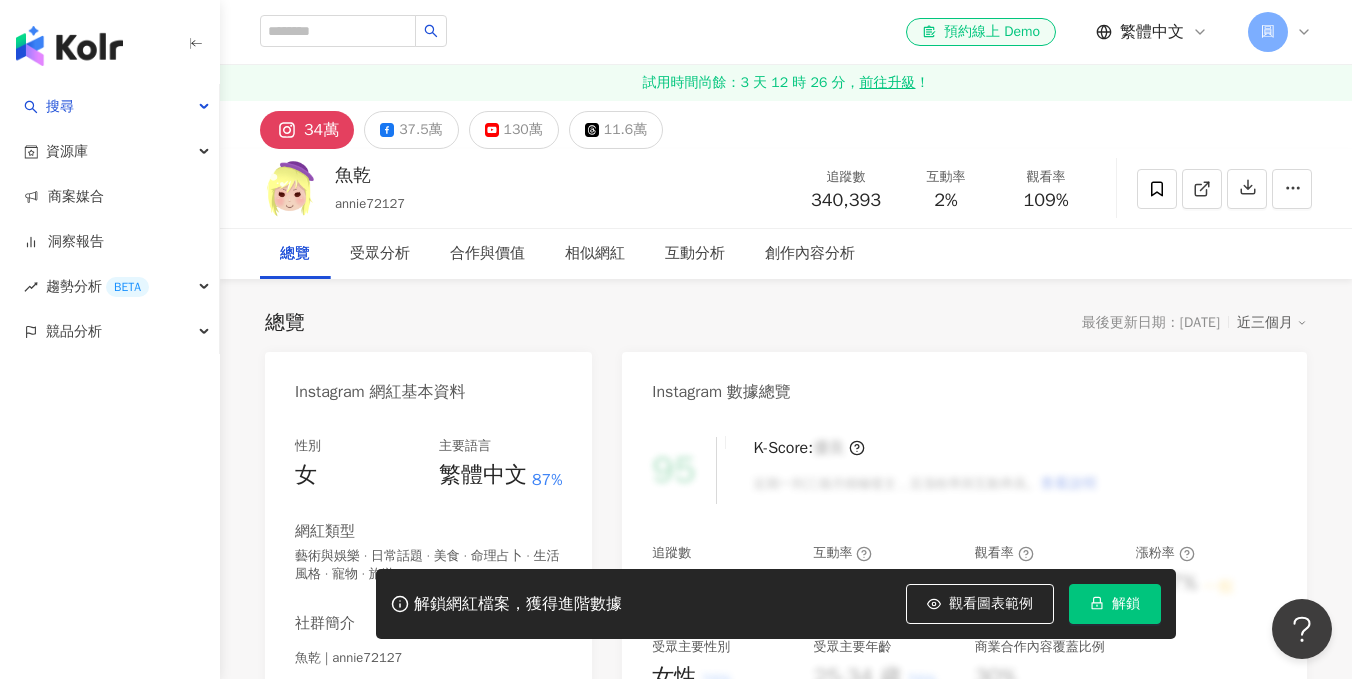 click on "解鎖" at bounding box center [1115, 604] 